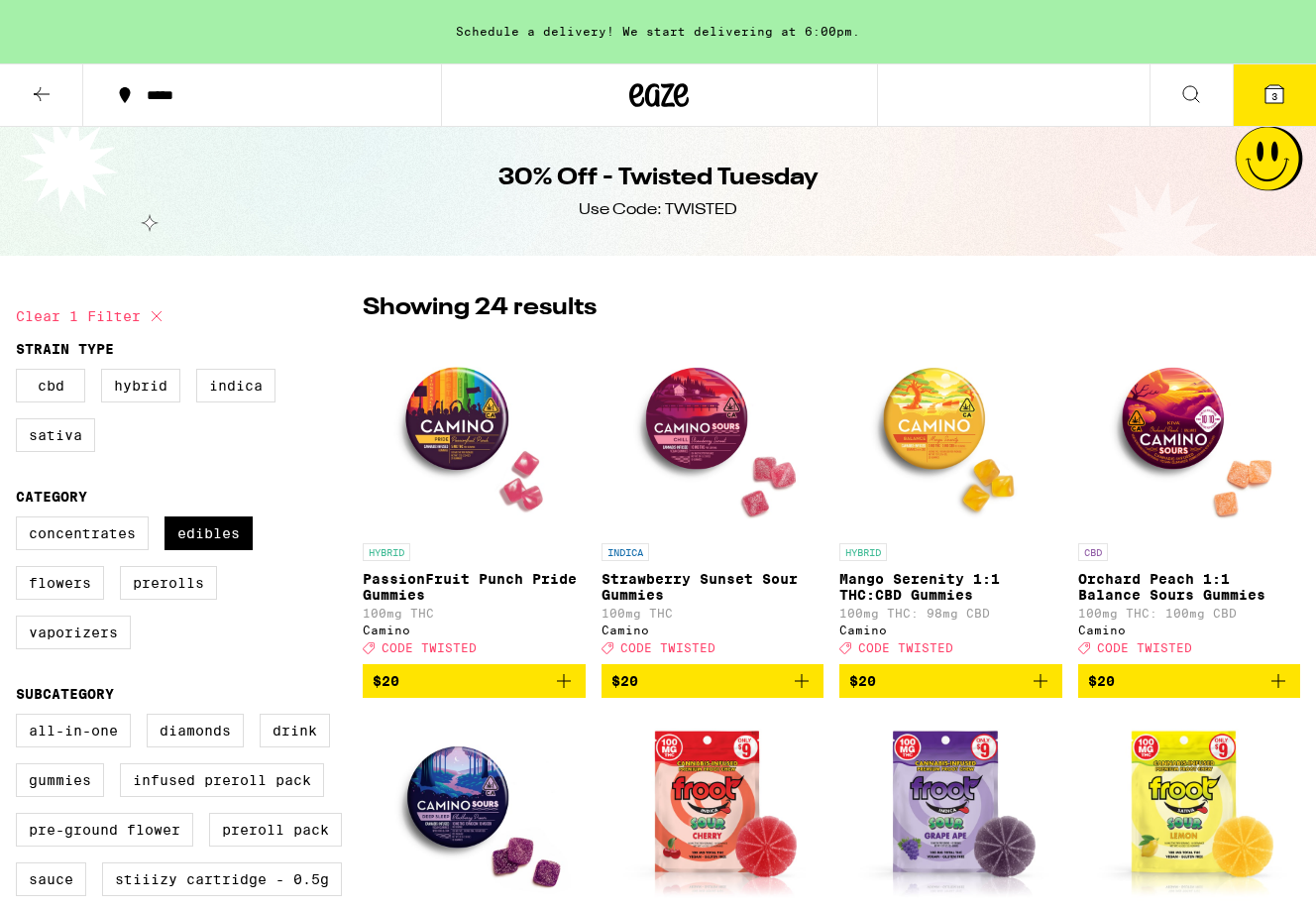scroll, scrollTop: 496, scrollLeft: 0, axis: vertical 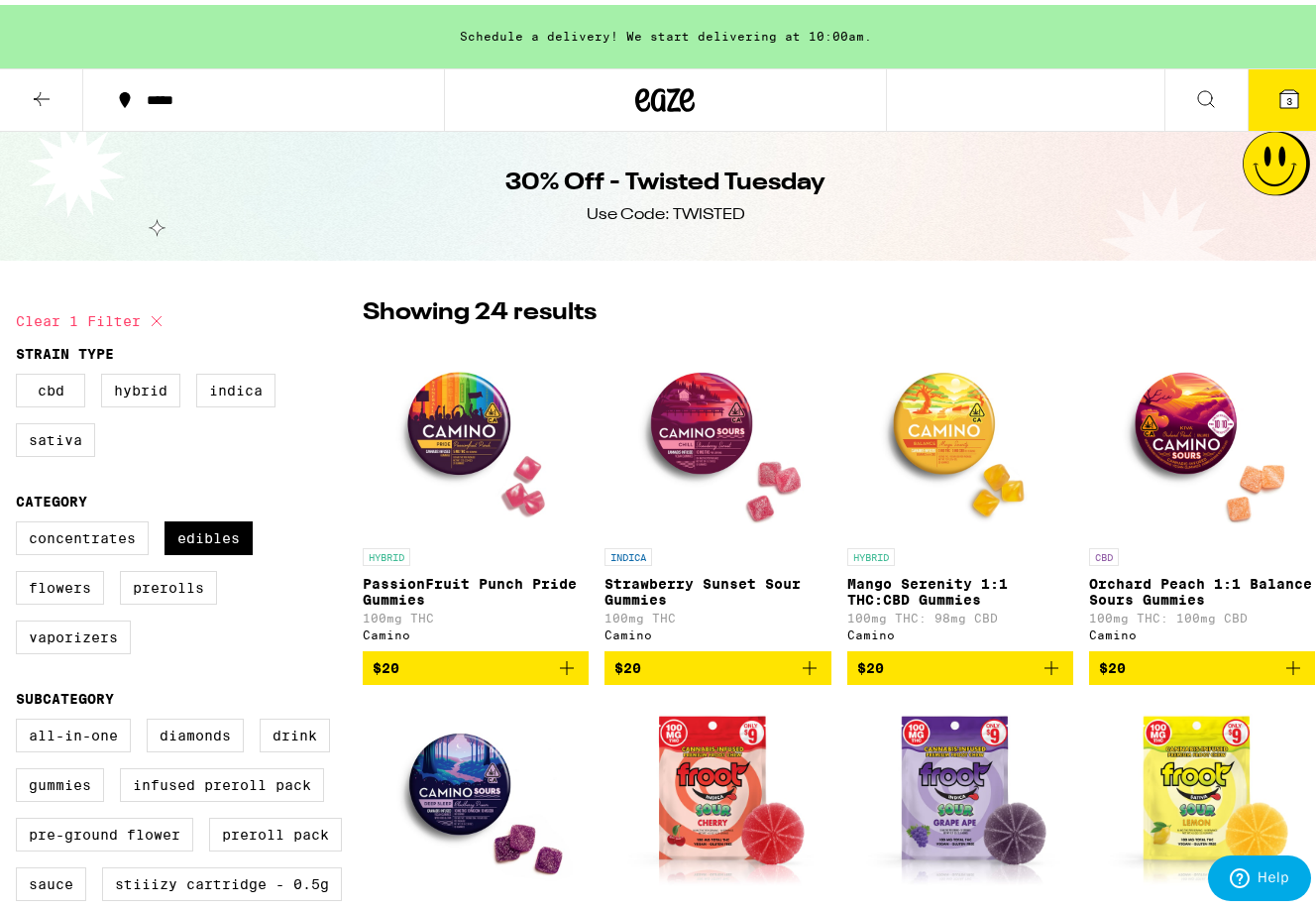 click 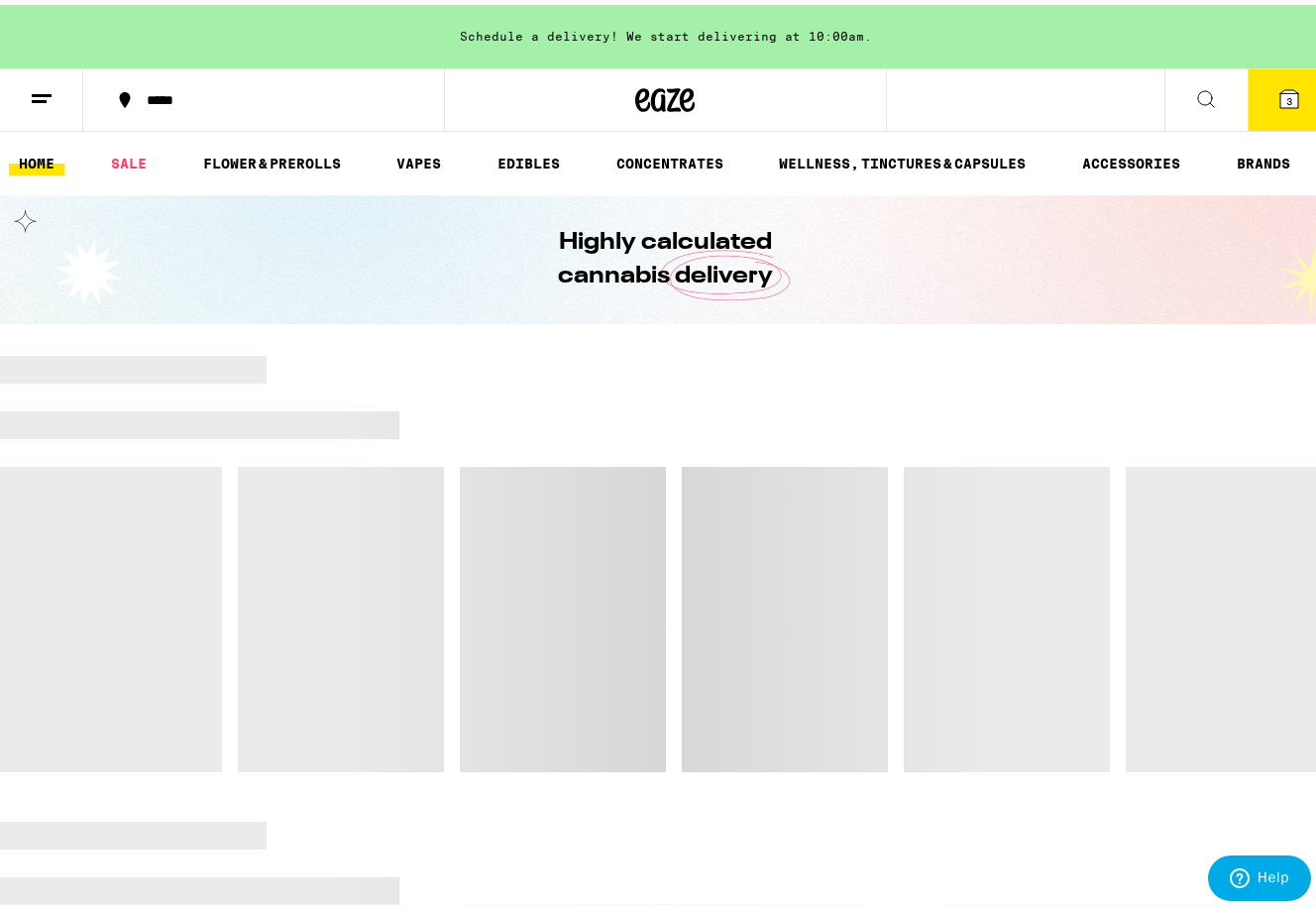 scroll, scrollTop: 0, scrollLeft: 0, axis: both 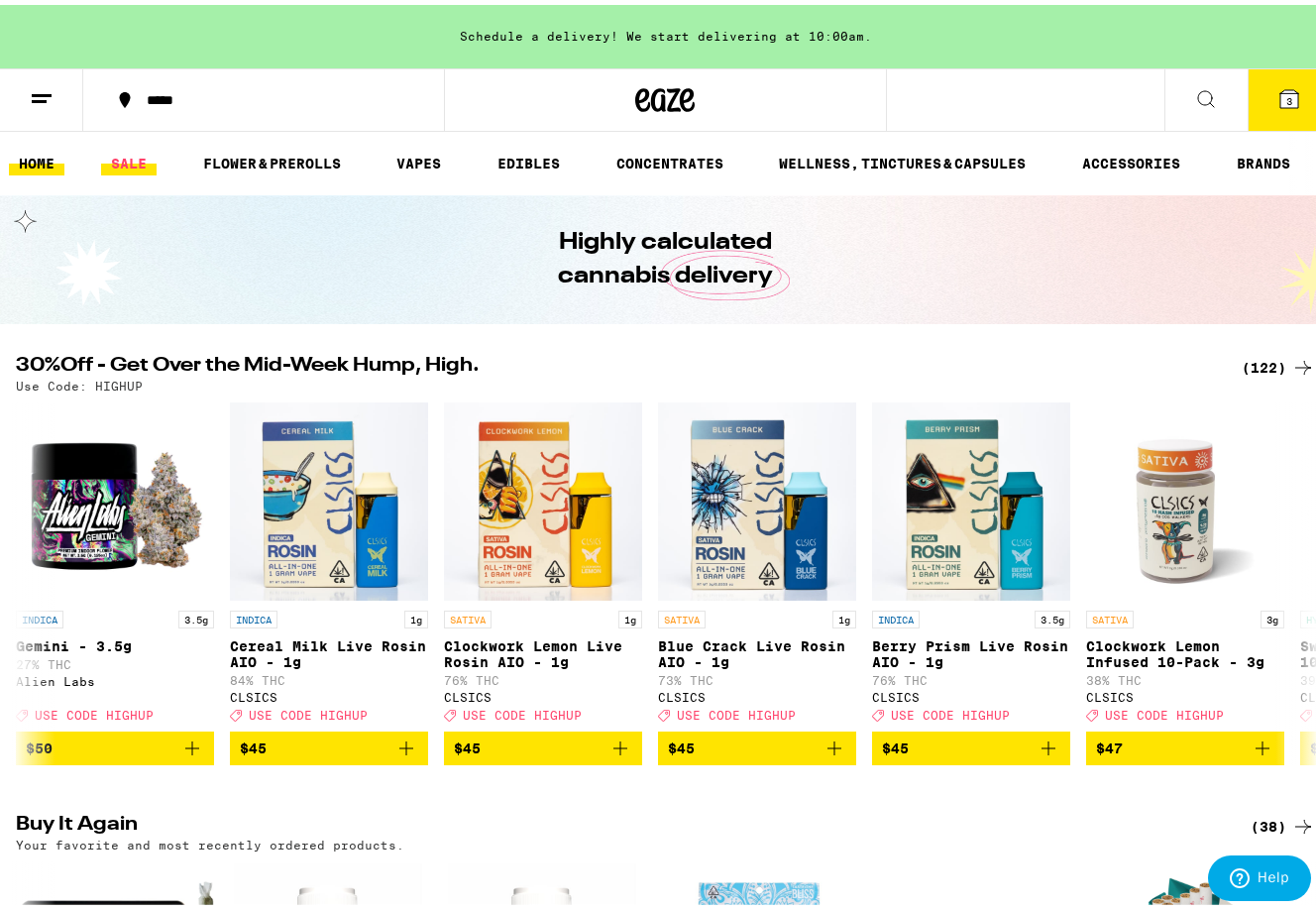 click on "SALE" at bounding box center [129, 159] 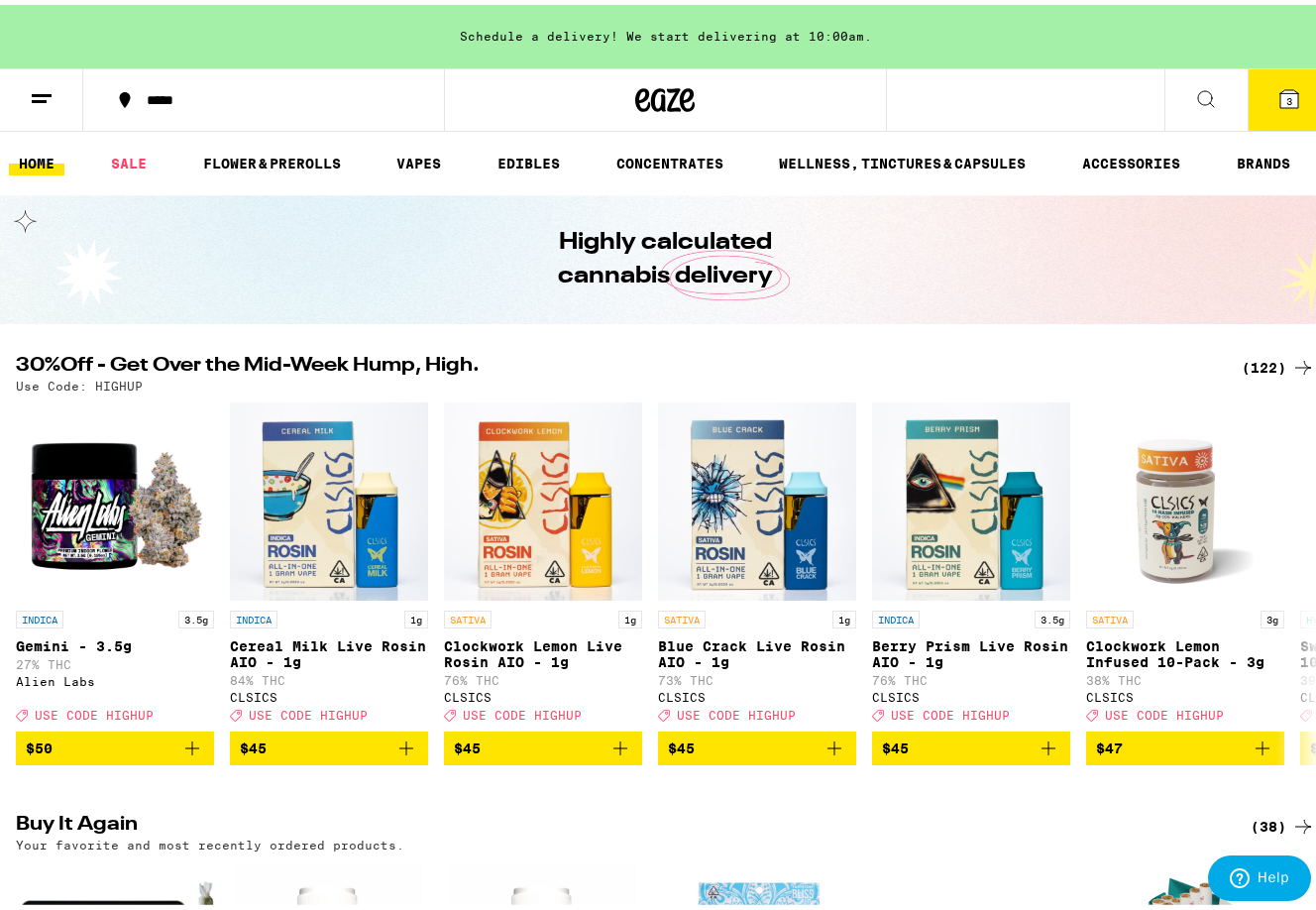 scroll, scrollTop: 0, scrollLeft: 0, axis: both 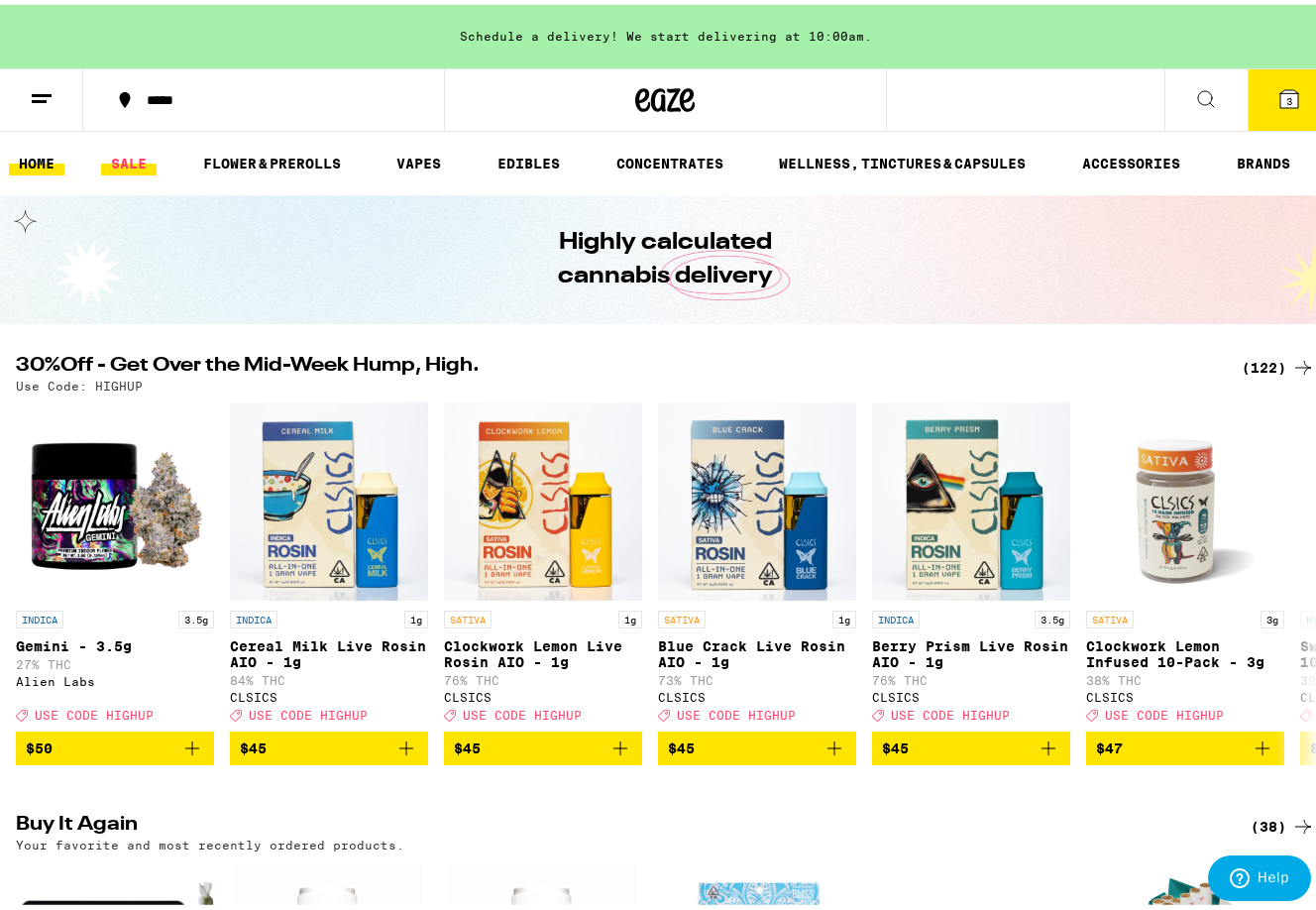 click on "SALE" at bounding box center (129, 159) 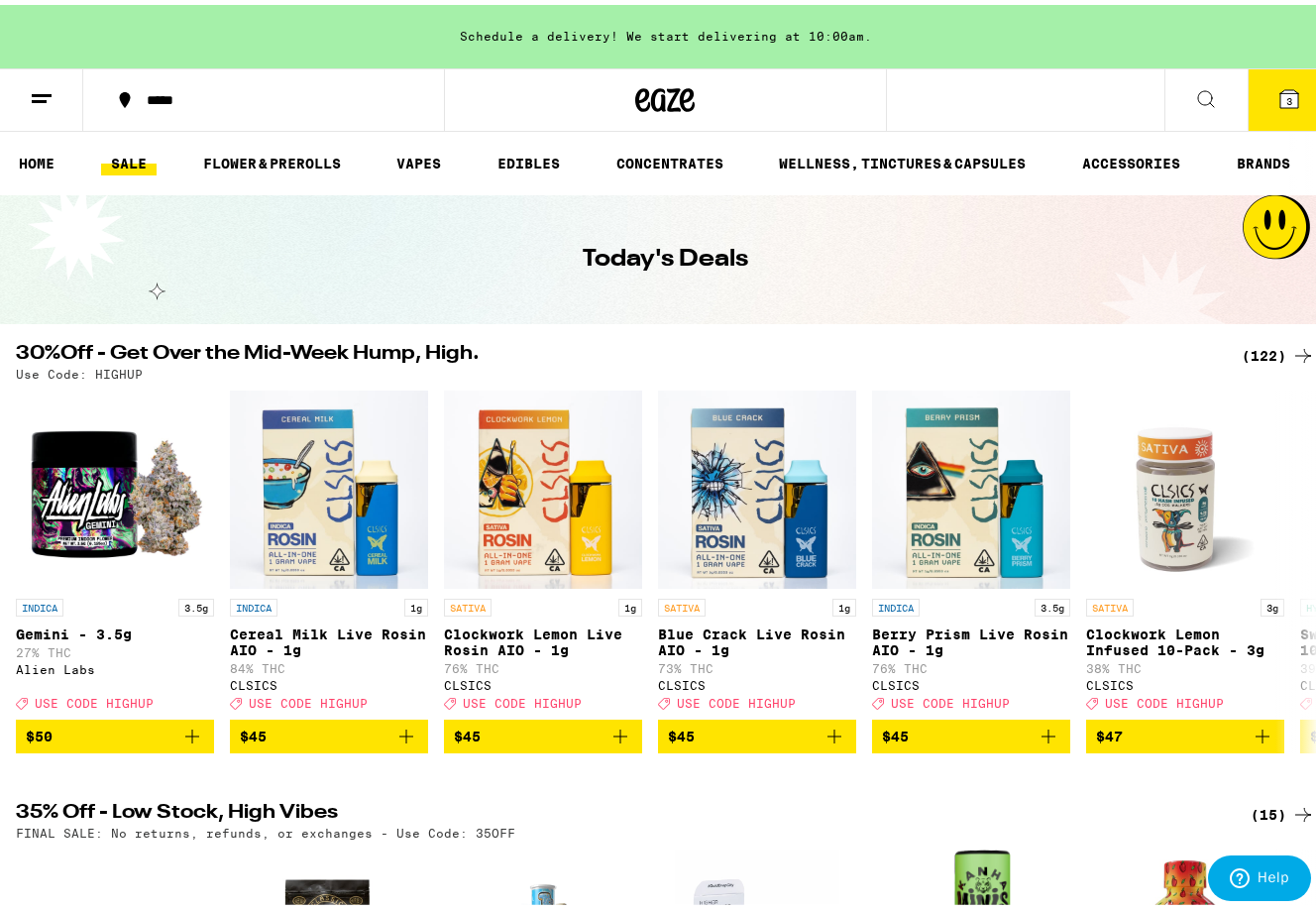 click 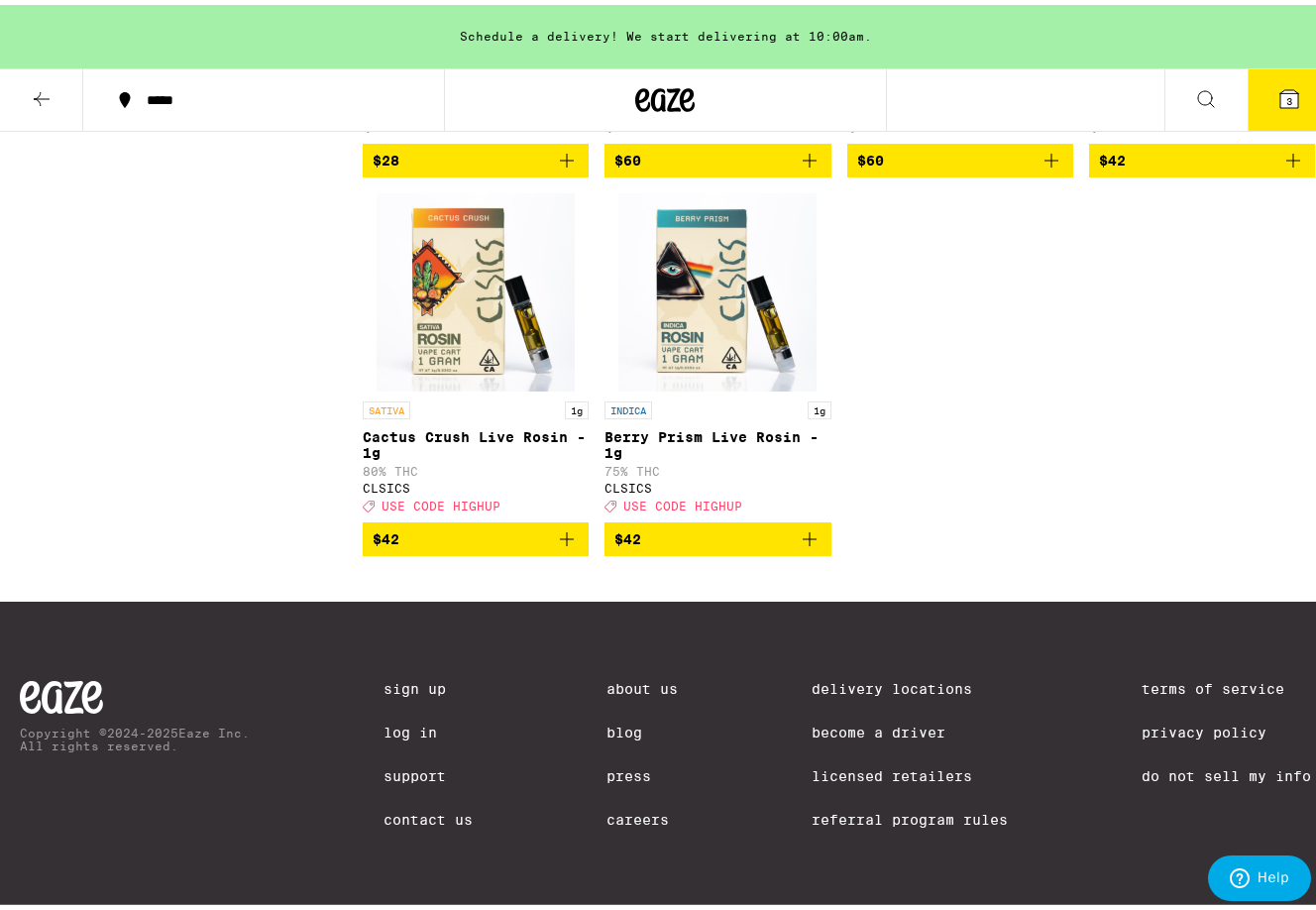 scroll, scrollTop: 11697, scrollLeft: 0, axis: vertical 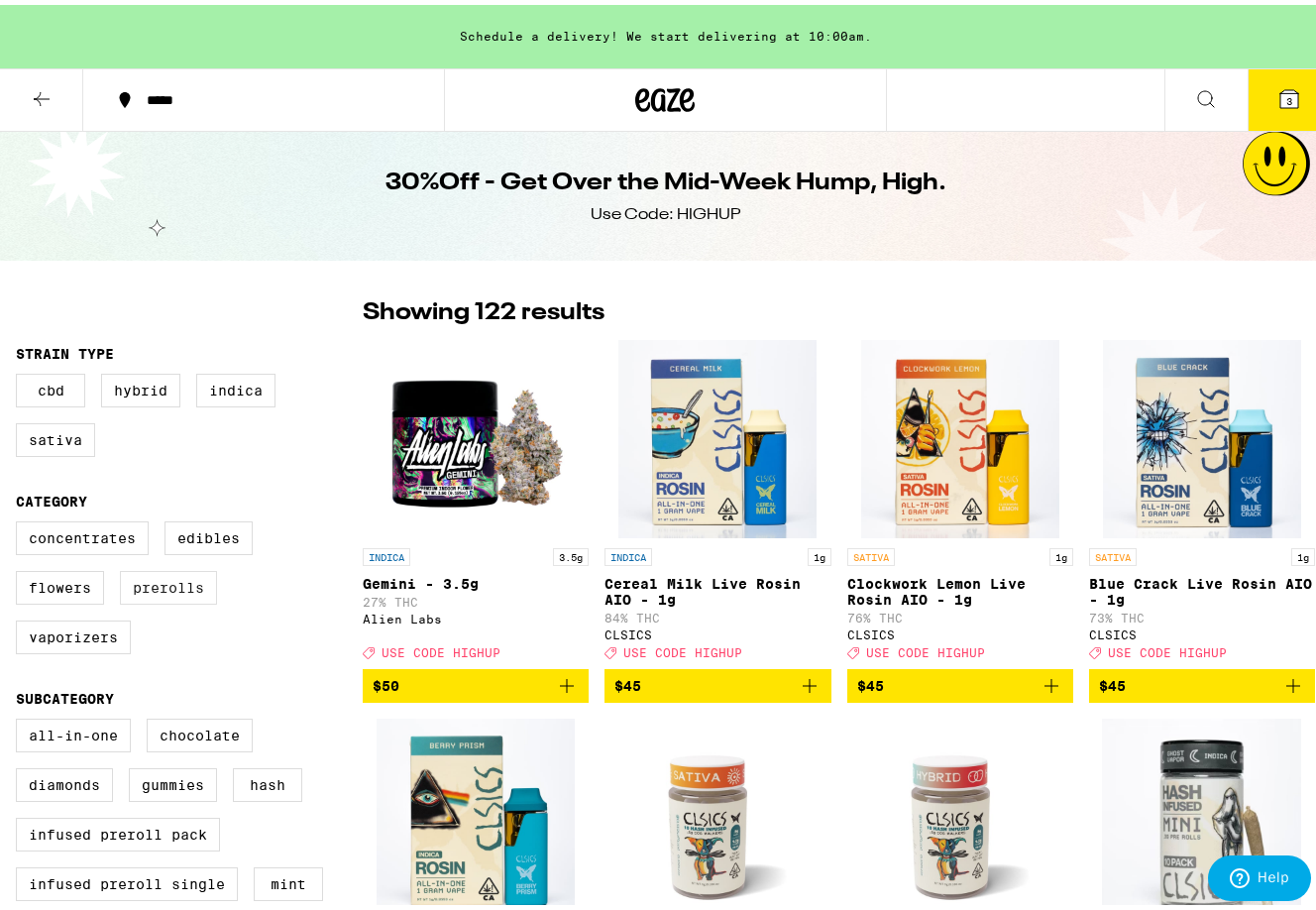 click on "Prerolls" at bounding box center (168, 583) 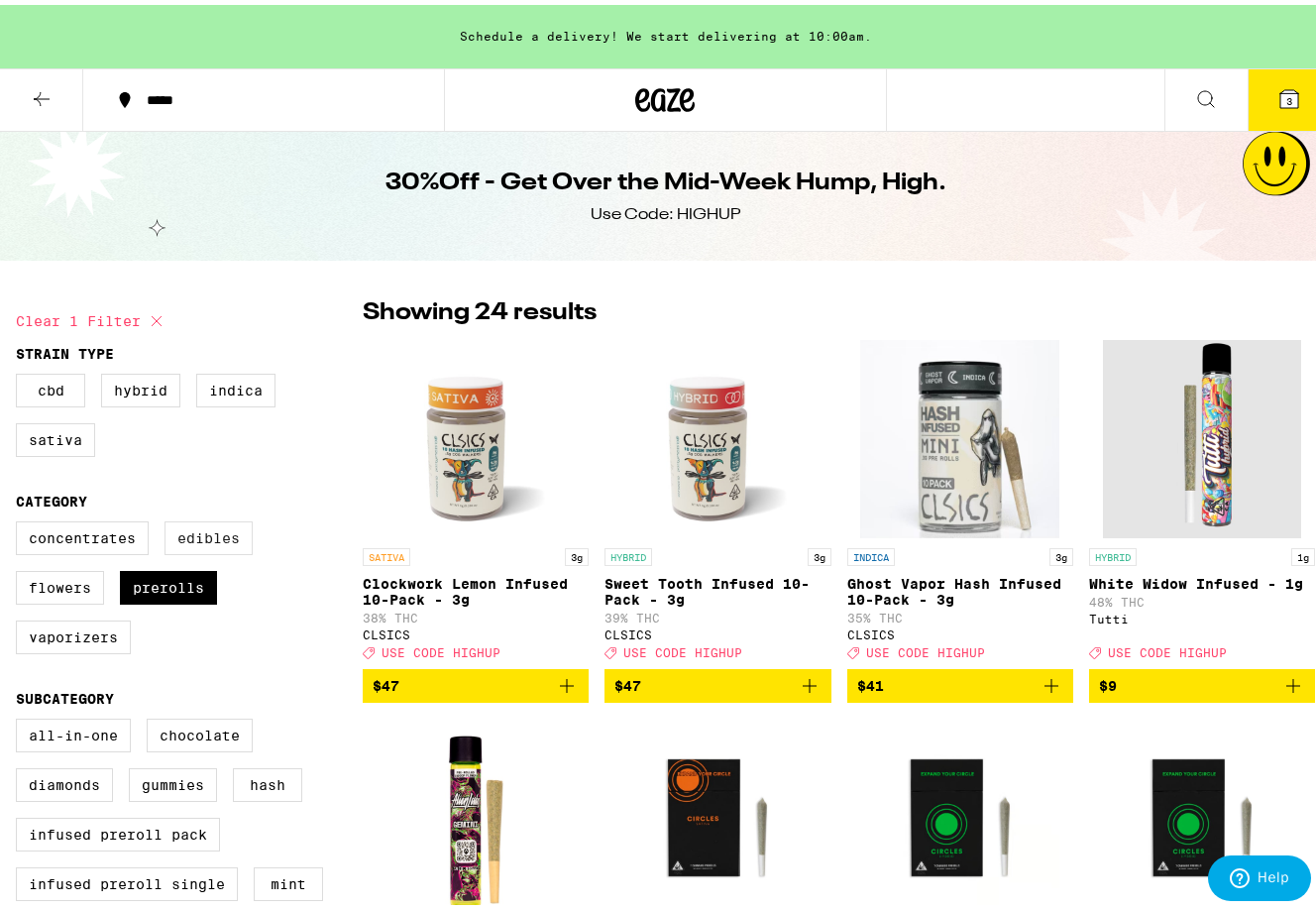 click on "Edibles" at bounding box center (208, 533) 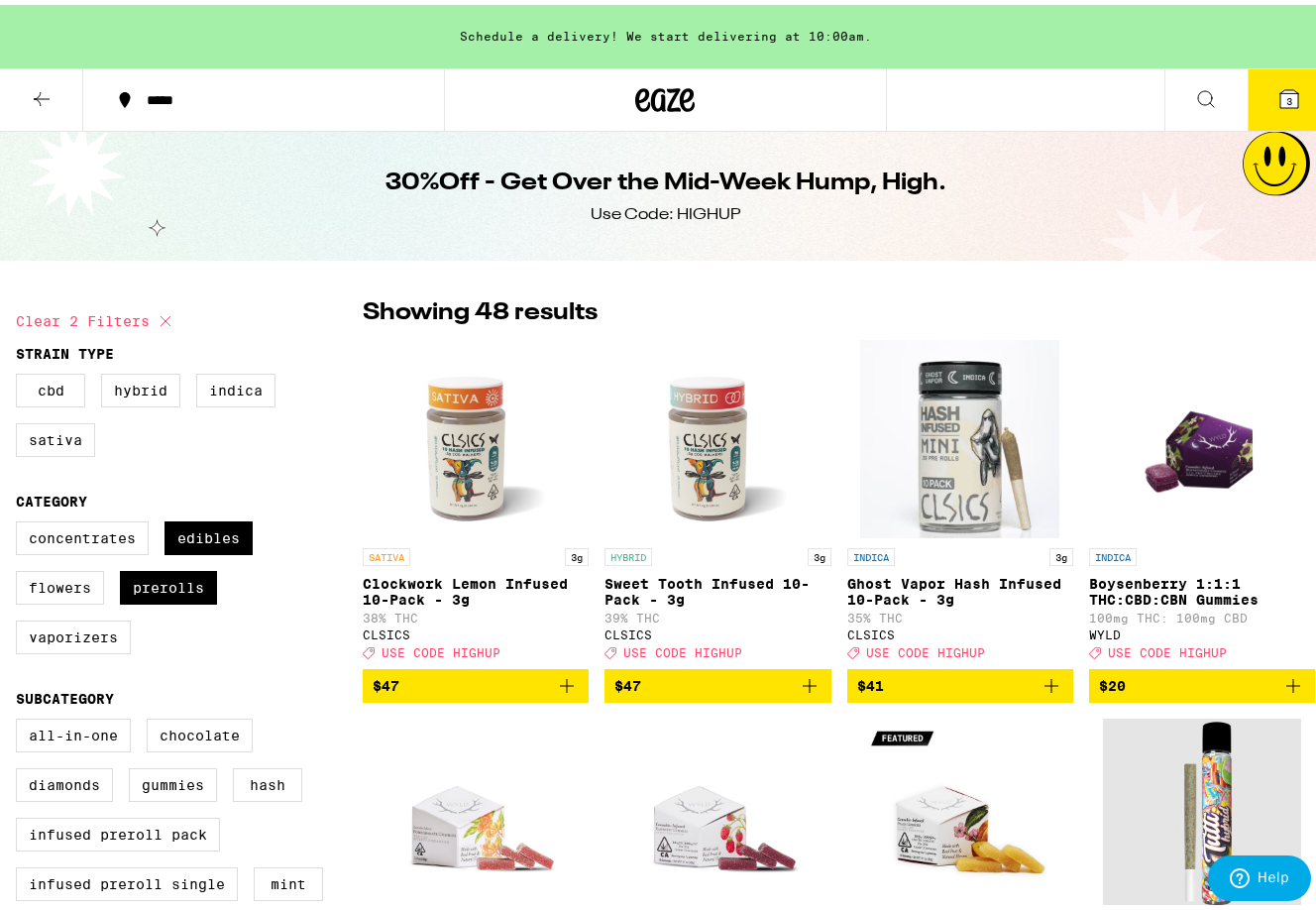 click at bounding box center [476, 434] 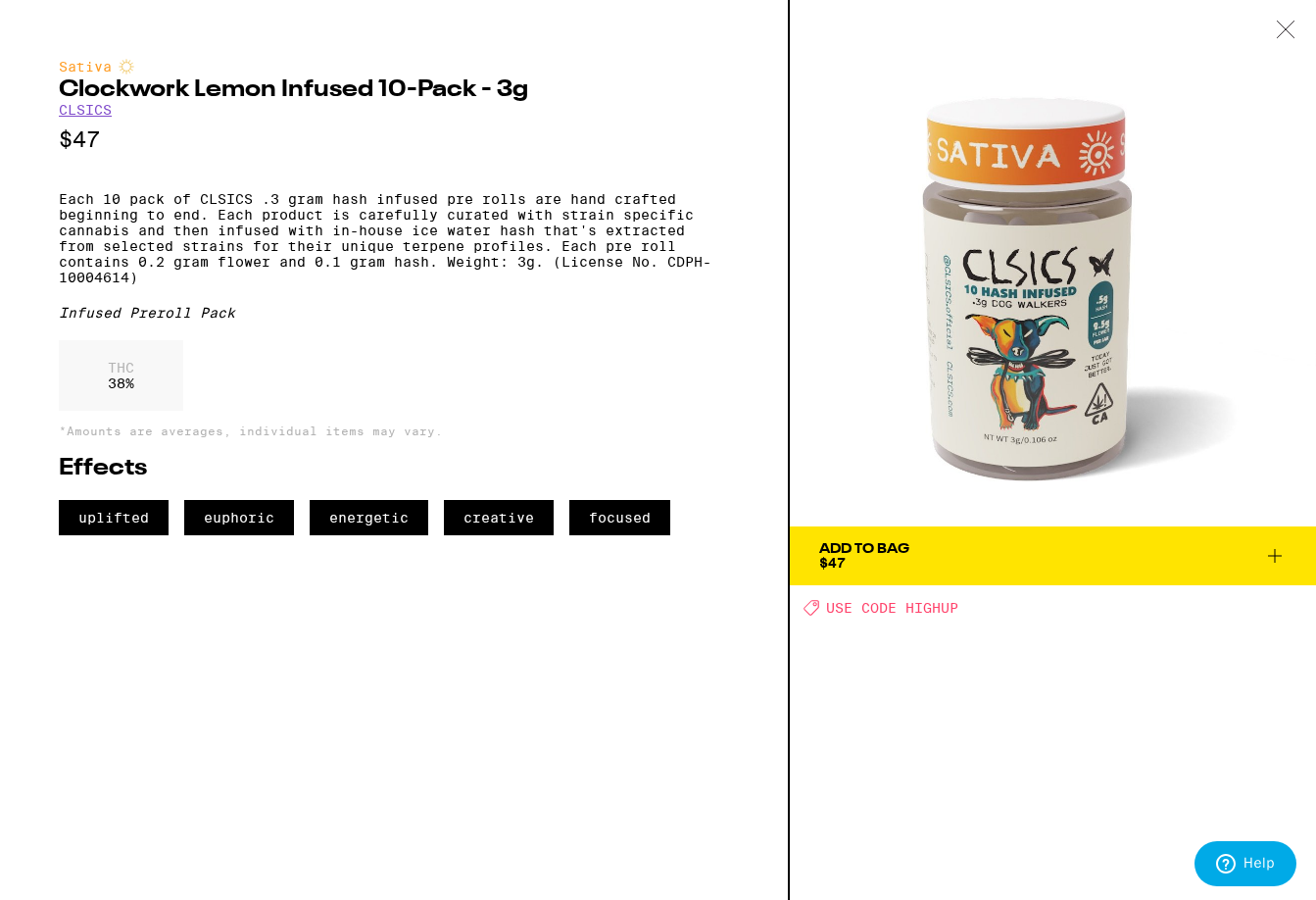 click 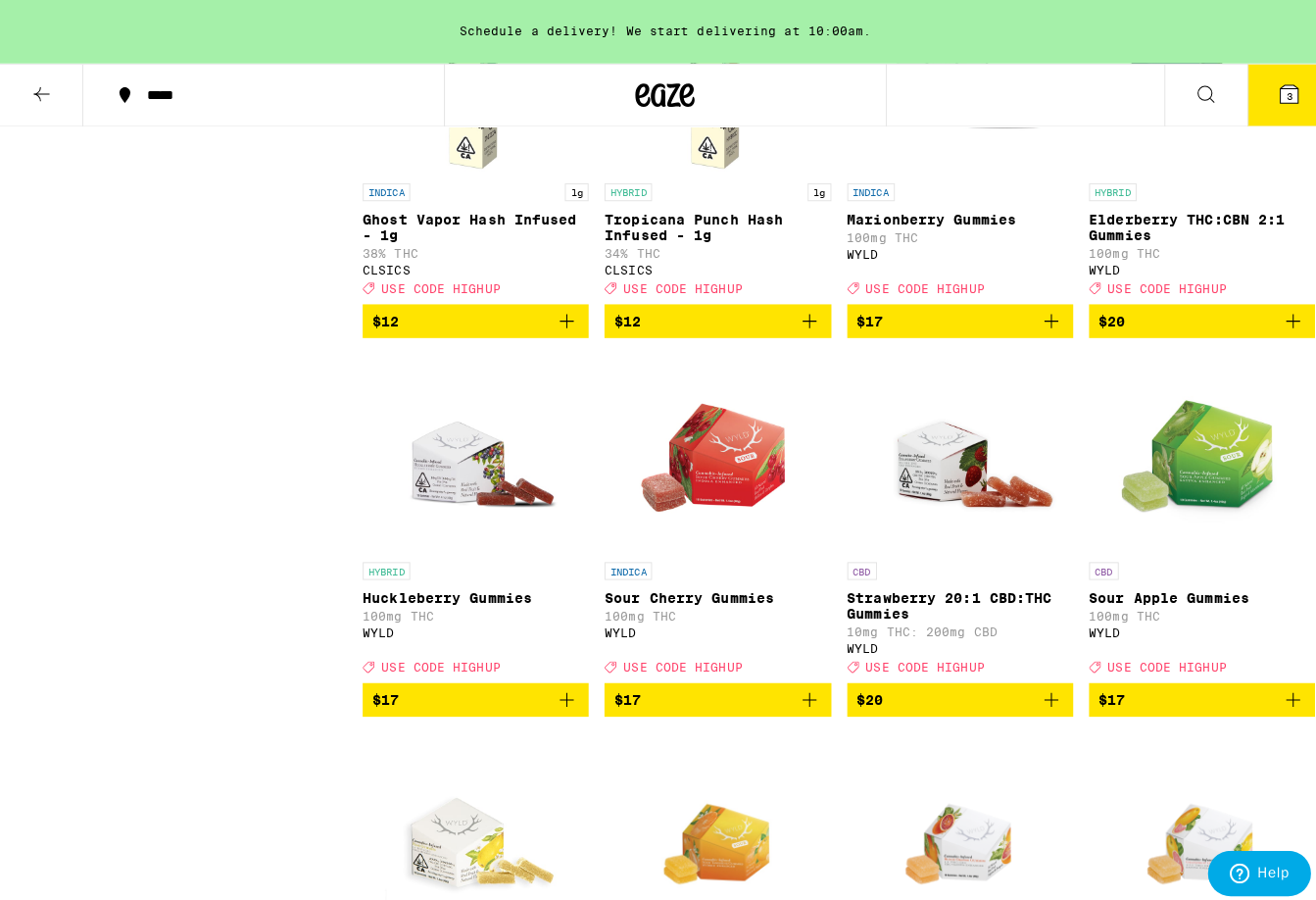 scroll, scrollTop: 2941, scrollLeft: 0, axis: vertical 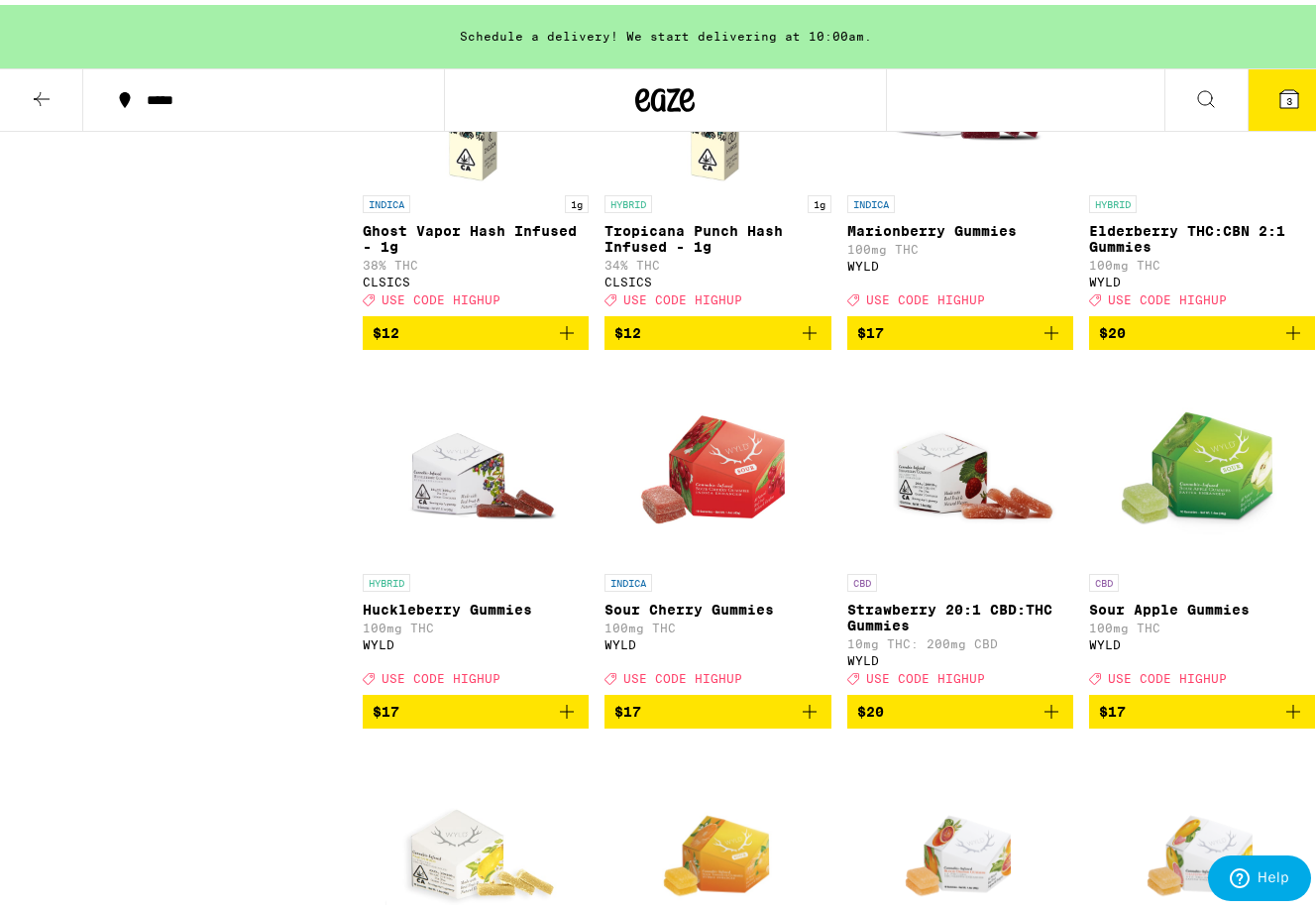 click 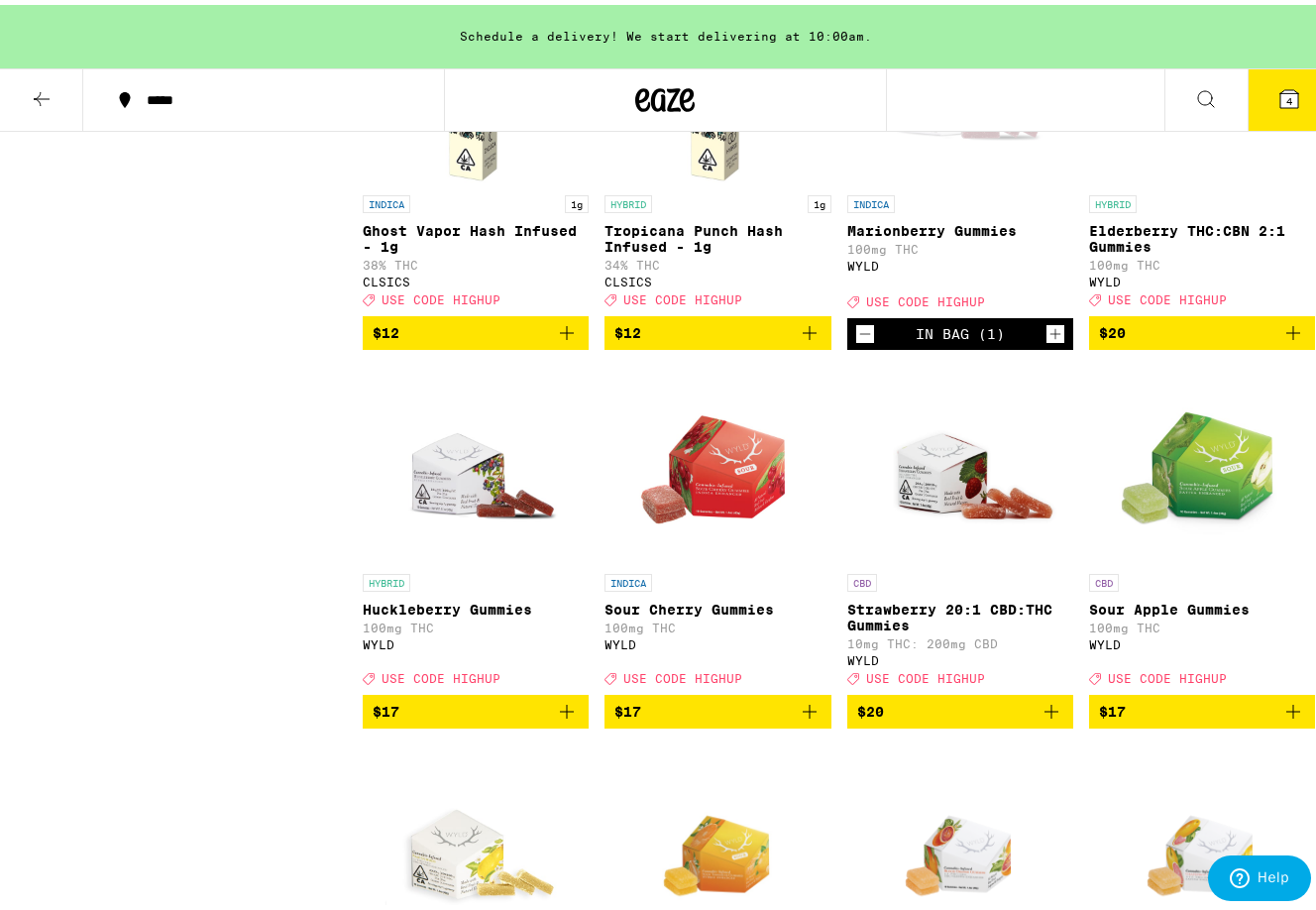 click 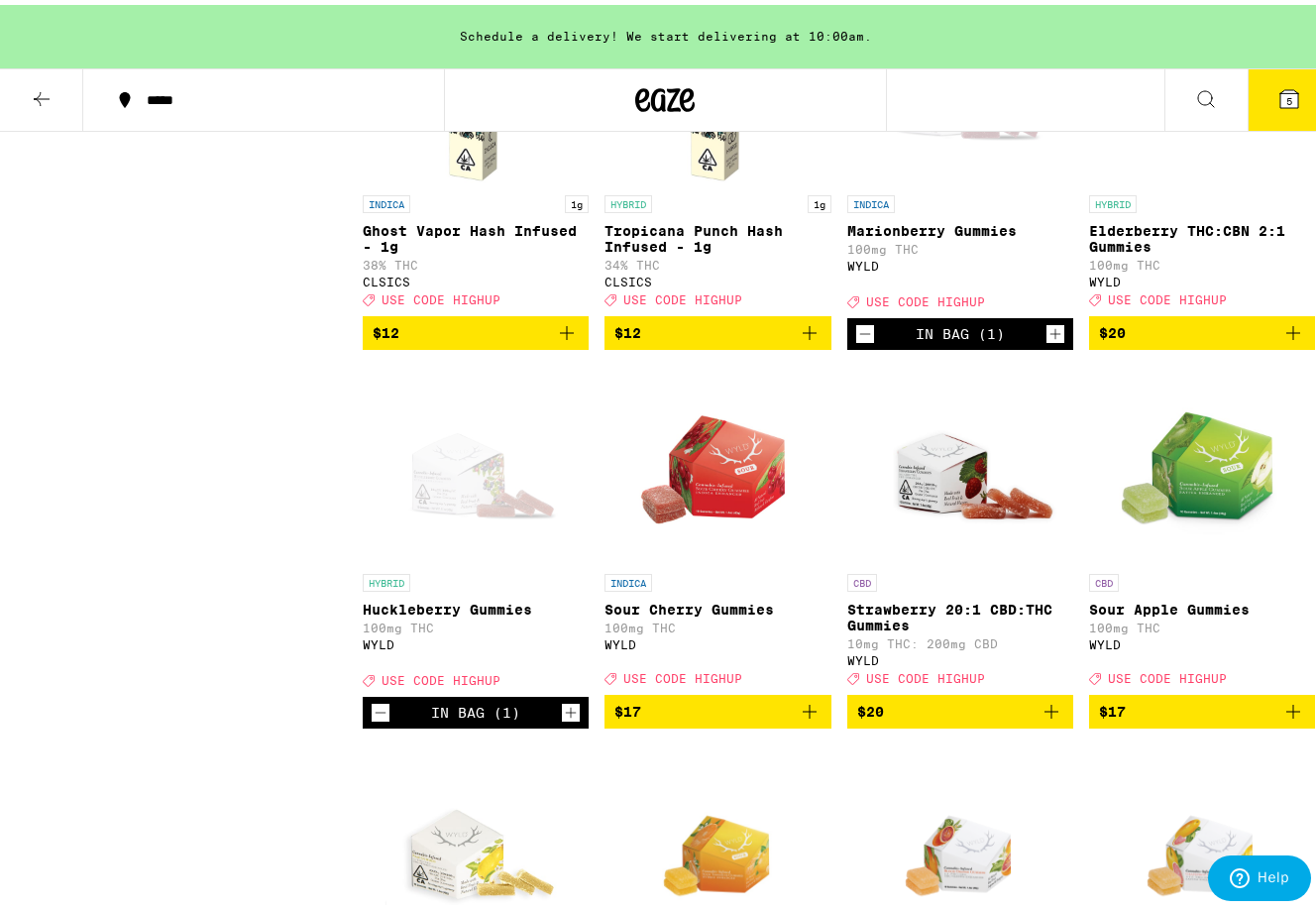 click 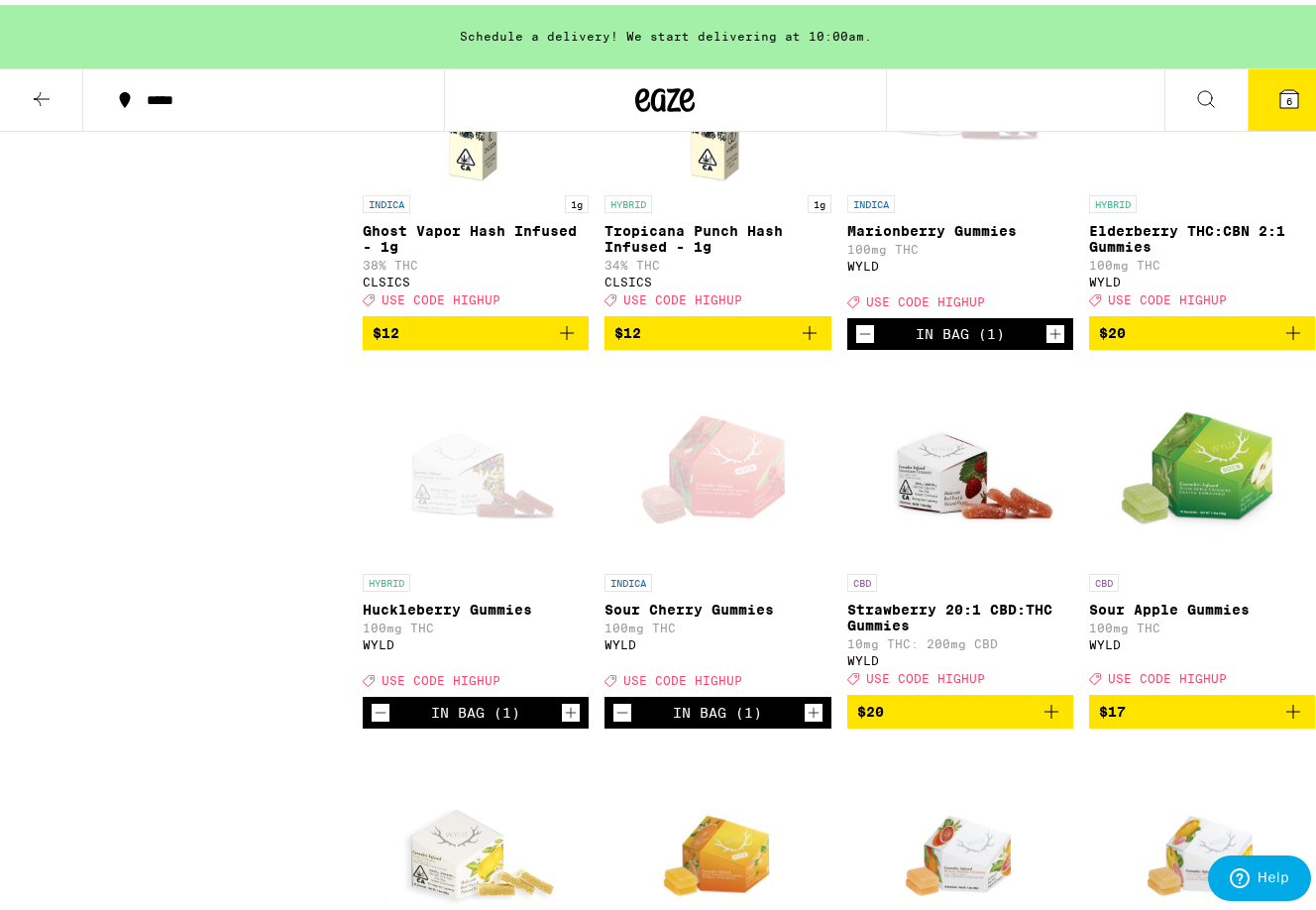 click on "6" at bounding box center [1289, 95] 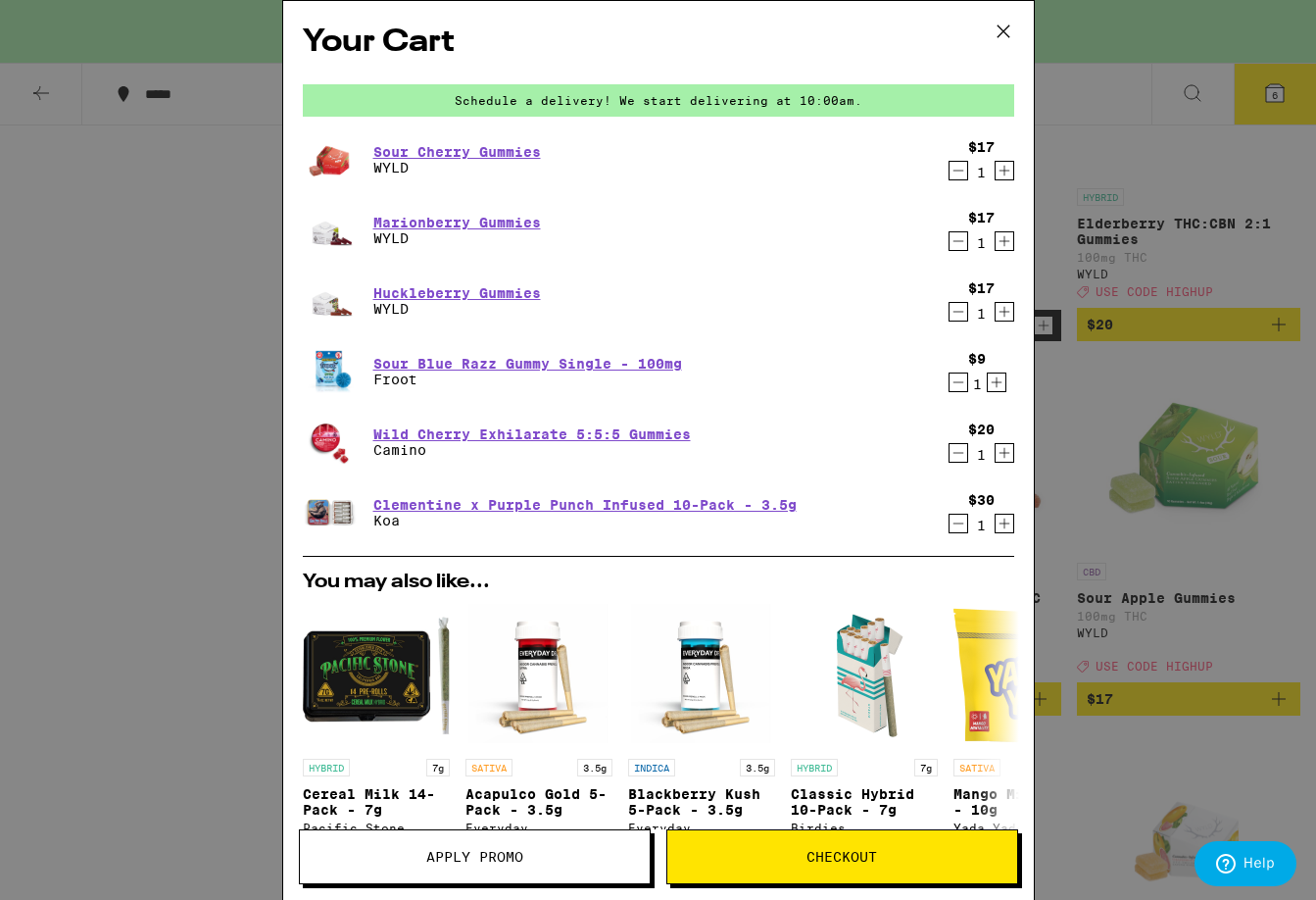 click 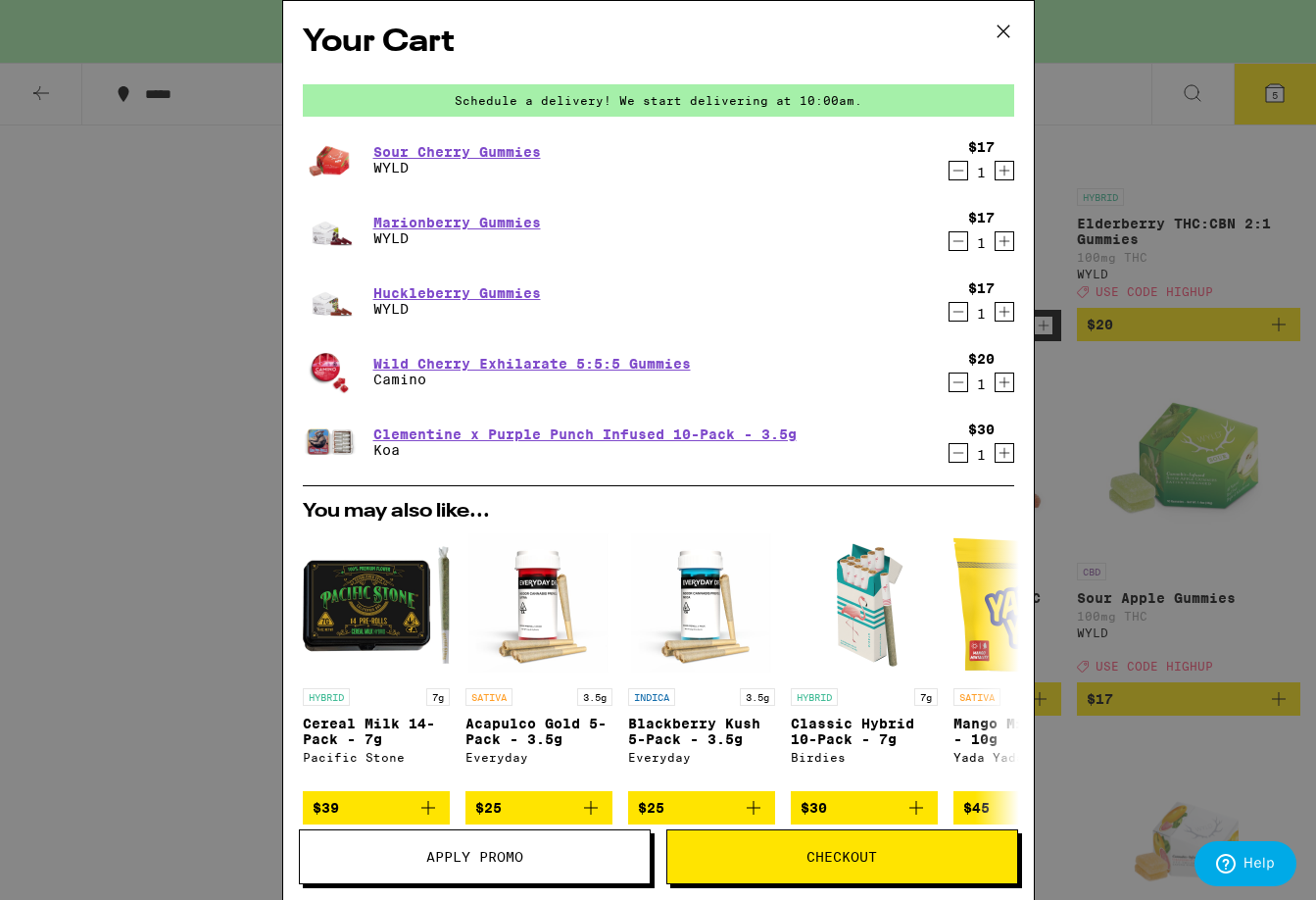 click 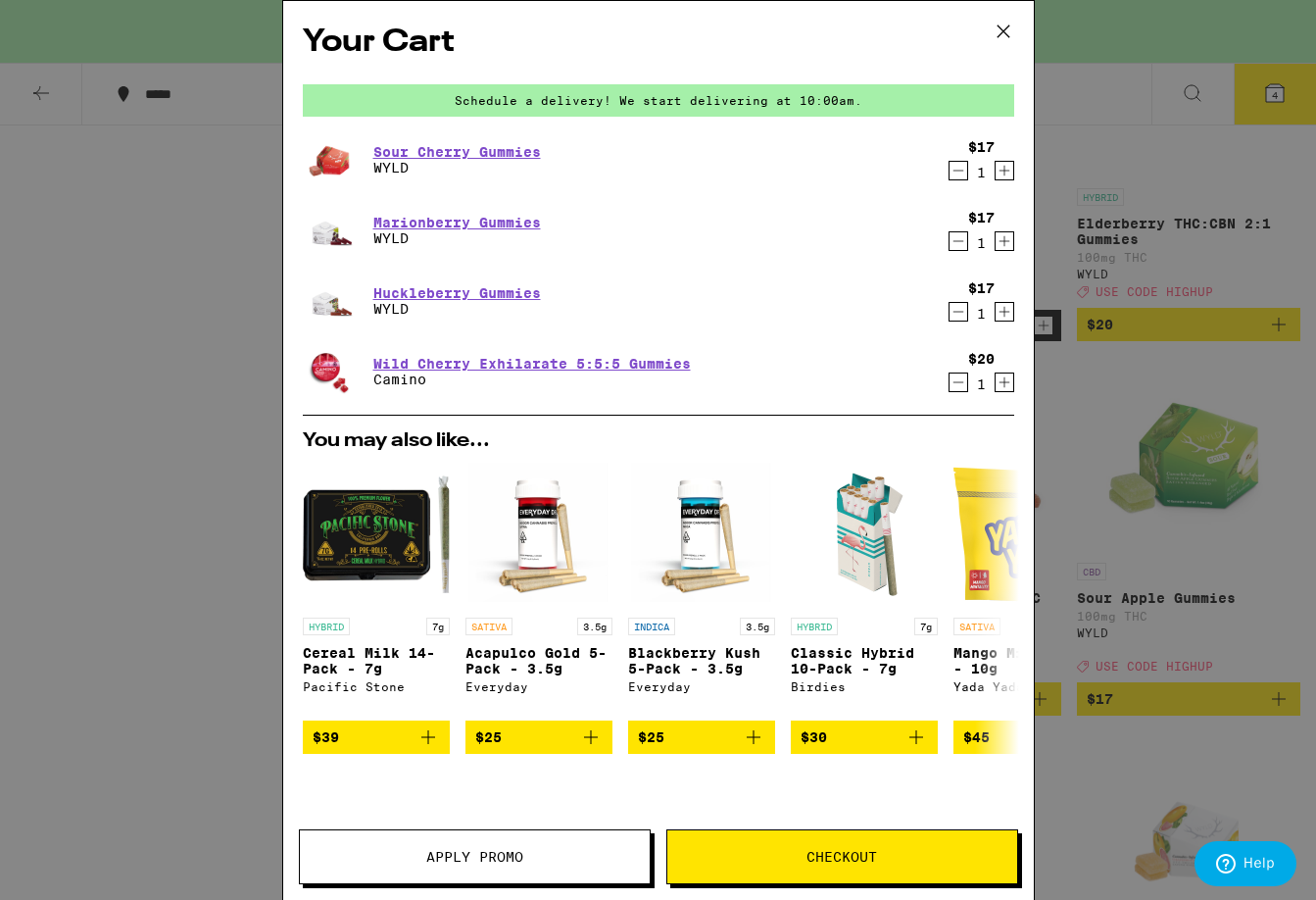 click 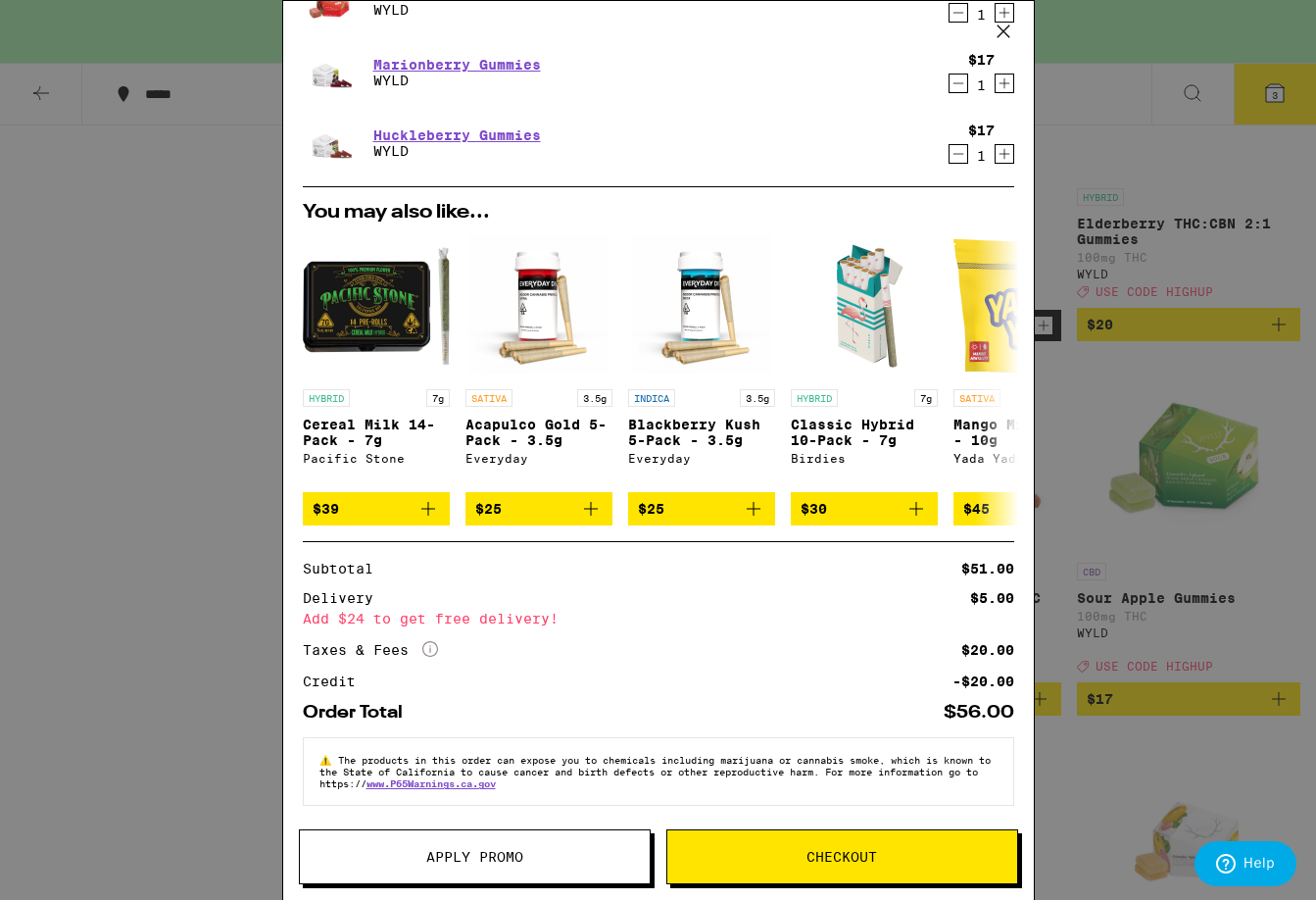 scroll, scrollTop: 173, scrollLeft: 0, axis: vertical 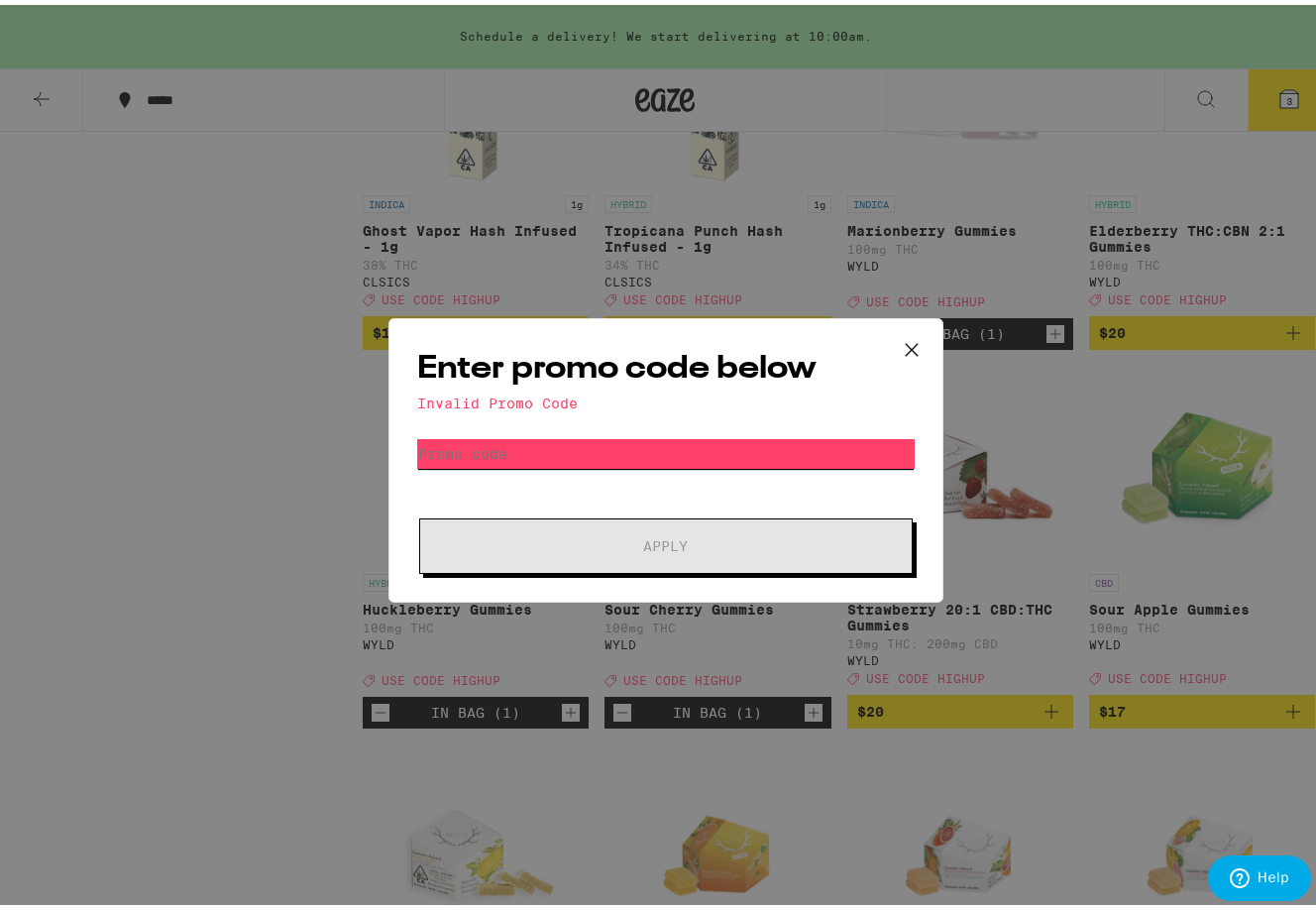 click on "Promo Code" at bounding box center (666, 449) 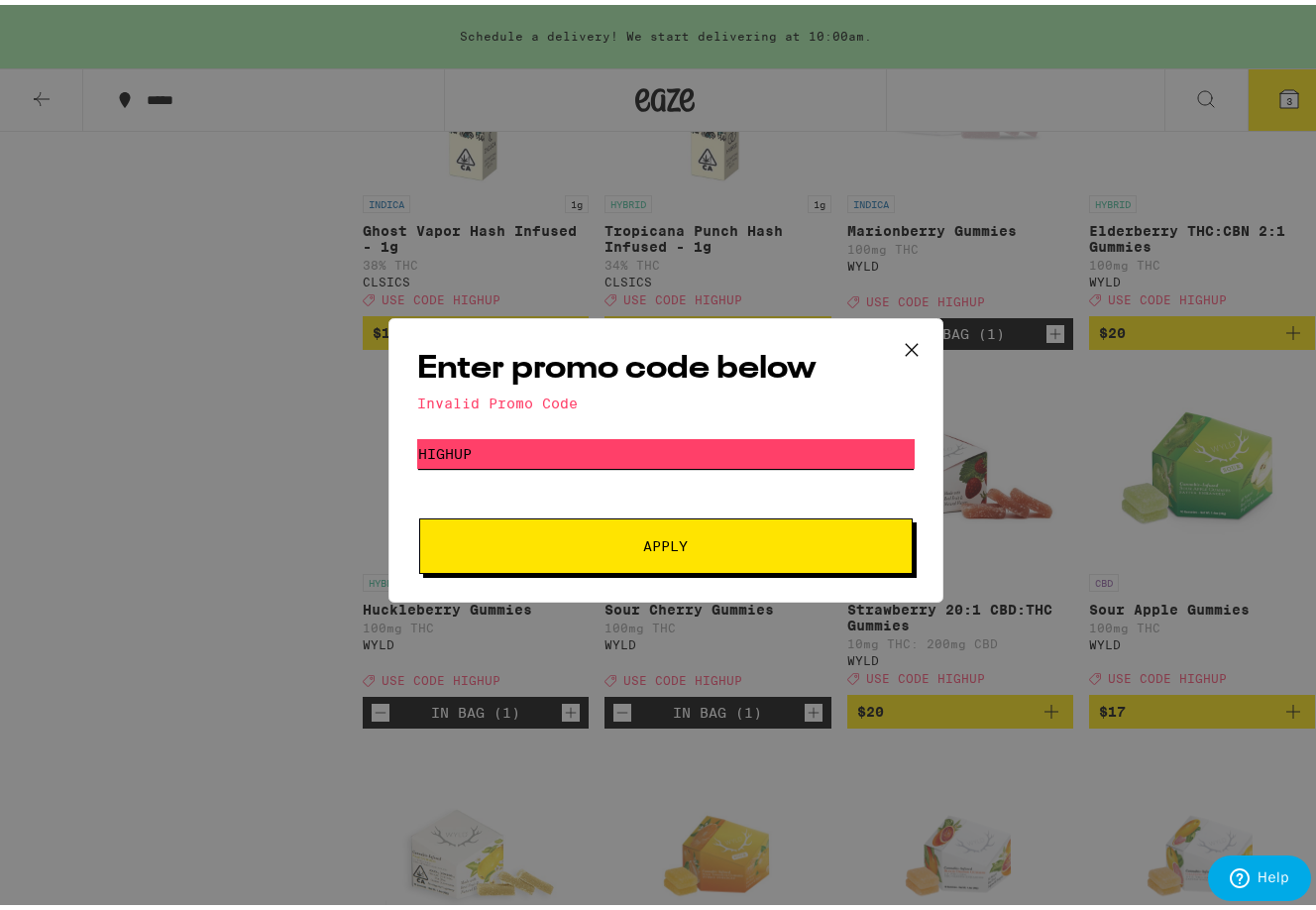 type on "highup" 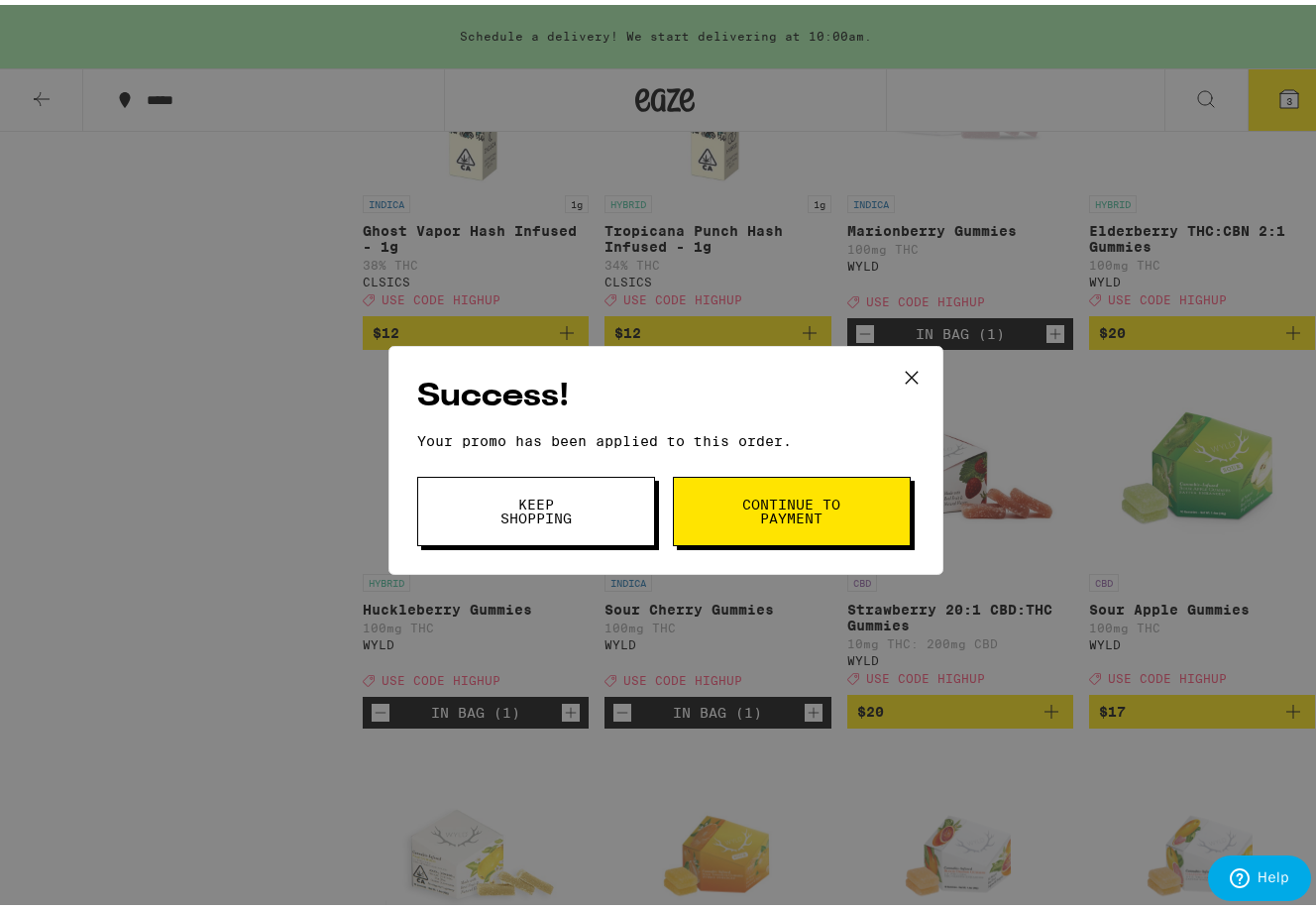 click at bounding box center [912, 374] 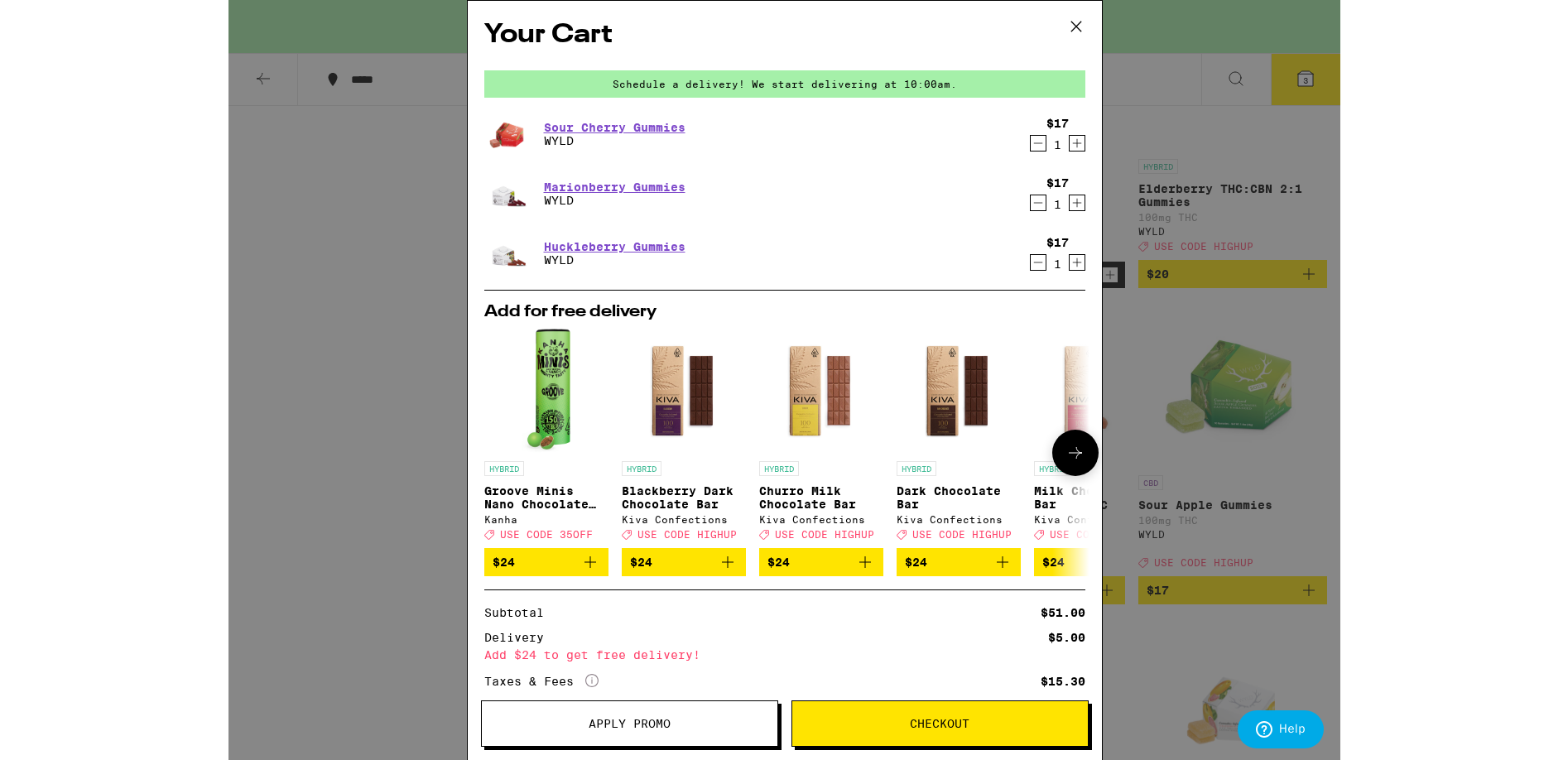 scroll, scrollTop: 0, scrollLeft: 0, axis: both 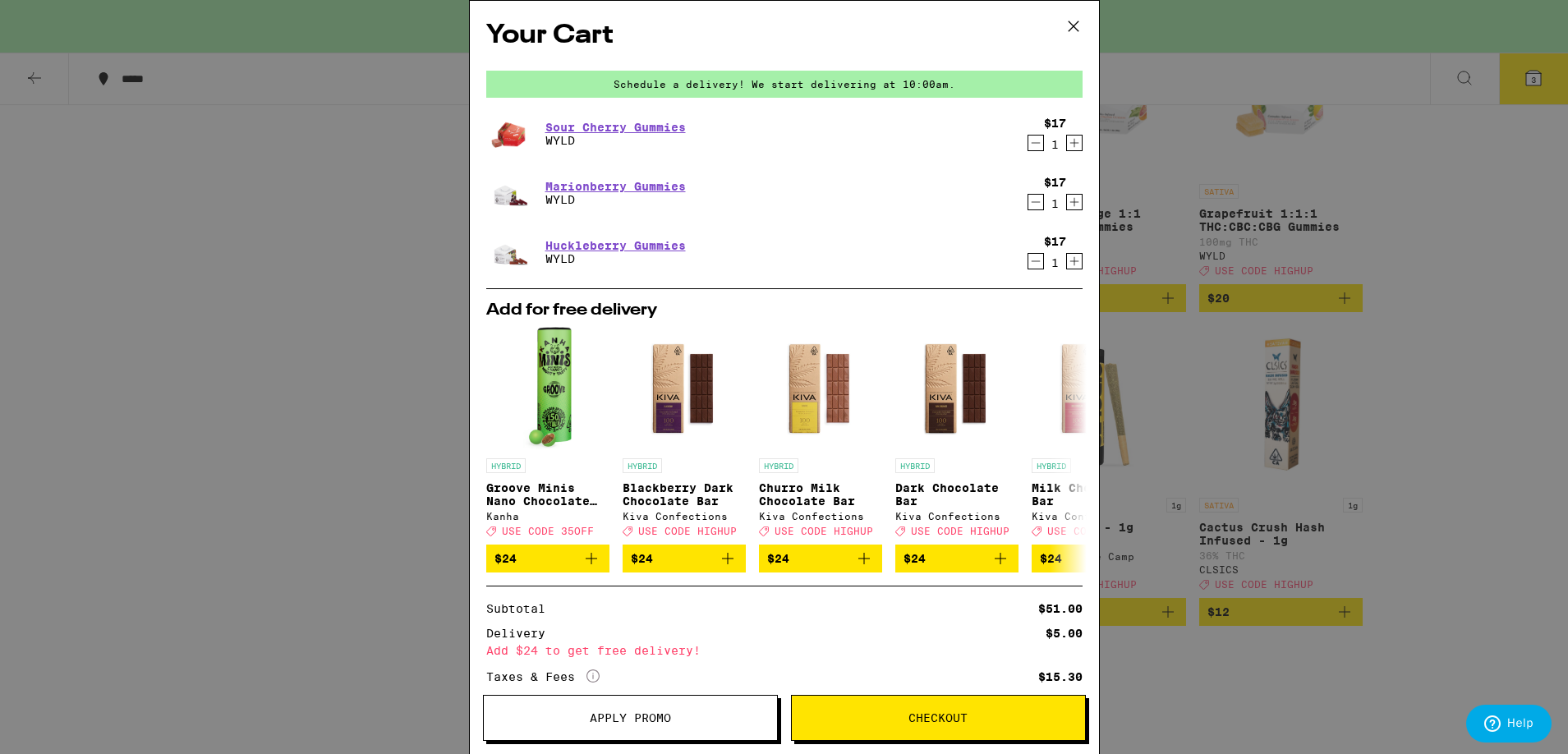 click 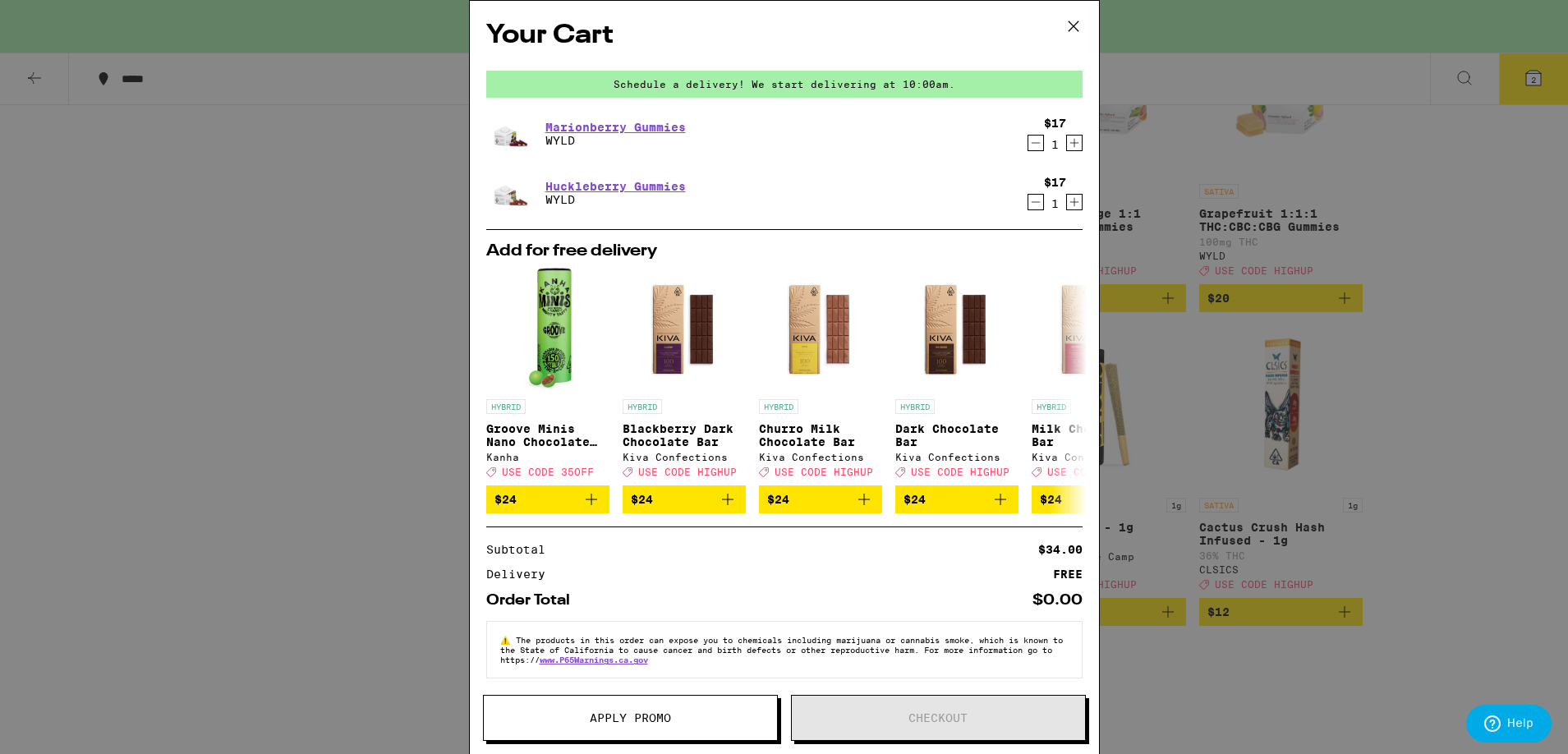 click on "Your Cart Schedule a delivery! We start delivering at [TIME]. Marionberry Gummies WYLD $17 1 Huckleberry Gummies WYLD $17 1 Add for free delivery HYBRID Groove Minis Nano Chocolate Bites Kanha Deal Created with Sketch. USE CODE 35OFF $24 HYBRID Blackberry Dark Chocolate Bar Kiva Confections Deal Created with Sketch. USE CODE HIGHUP $24 HYBRID Churro Milk Chocolate Bar Kiva Confections Deal Created with Sketch. USE CODE HIGHUP $24 HYBRID Dark Chocolate Bar Kiva Confections Deal Created with Sketch. USE CODE HIGHUP $24 HYBRID Milk Chocolate Bar Kiva Confections Deal Created with Sketch. USE CODE HIGHUP $24 HYBRID Terra Dark Chocolate Espresso Beans Kiva Confections Deal Created with Sketch. USE CODE HIGHUP $24 HYBRID Terra Milk Chocolate Blueberries Kiva Confections Deal Created with Sketch. USE CODE HIGHUP $24 HYBRID Terra Sea Salt Caramel Bites Kiva Confections Deal Created with Sketch. USE CODE HIGHUP $24 HYBRID 1g Sour Apple Smackers Sugar - 1g GoldDrop Deal Created with Sketch. USE CODE 35OFF $24 SATIVA" at bounding box center [784, 377] 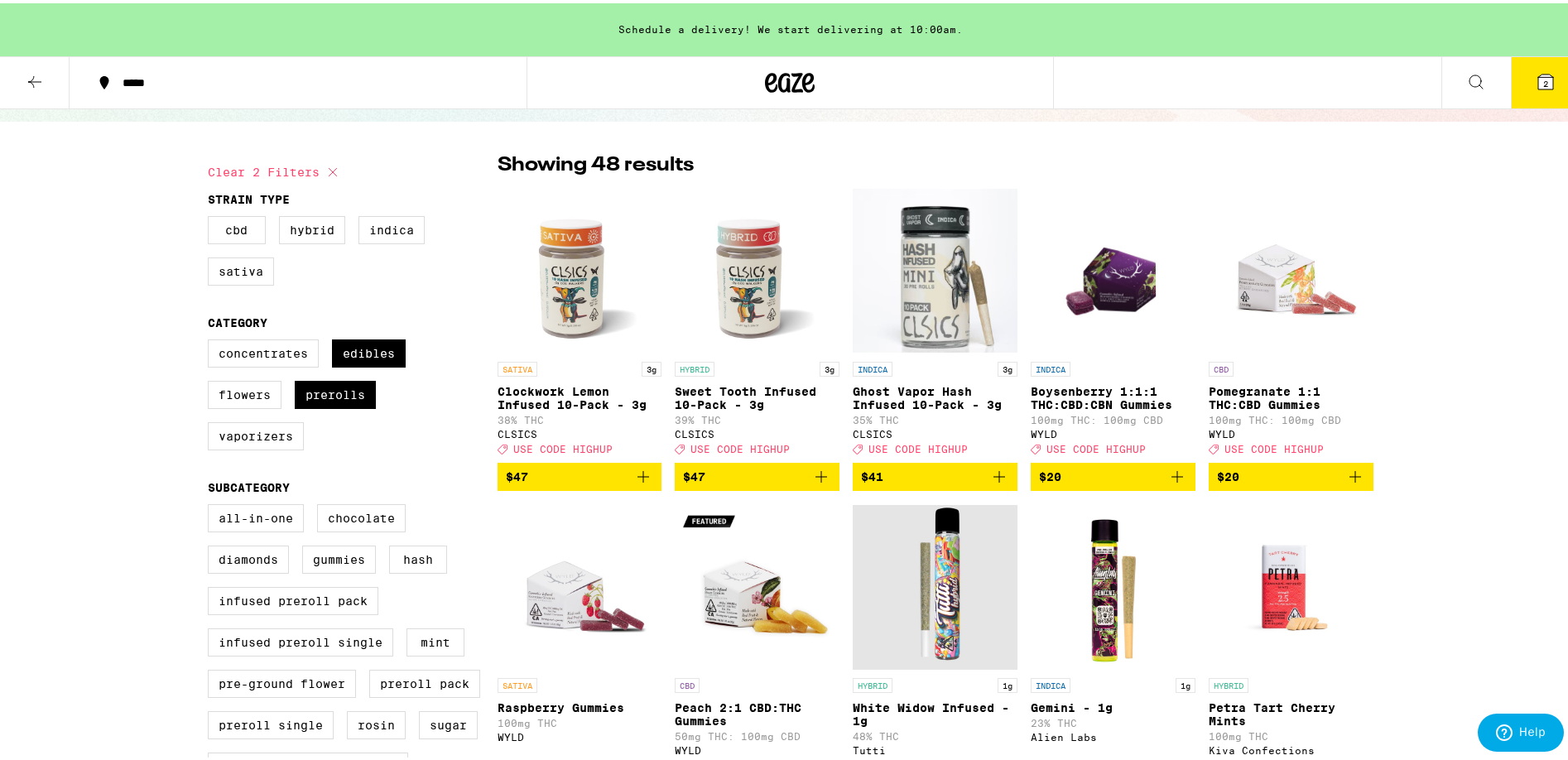 scroll, scrollTop: 0, scrollLeft: 0, axis: both 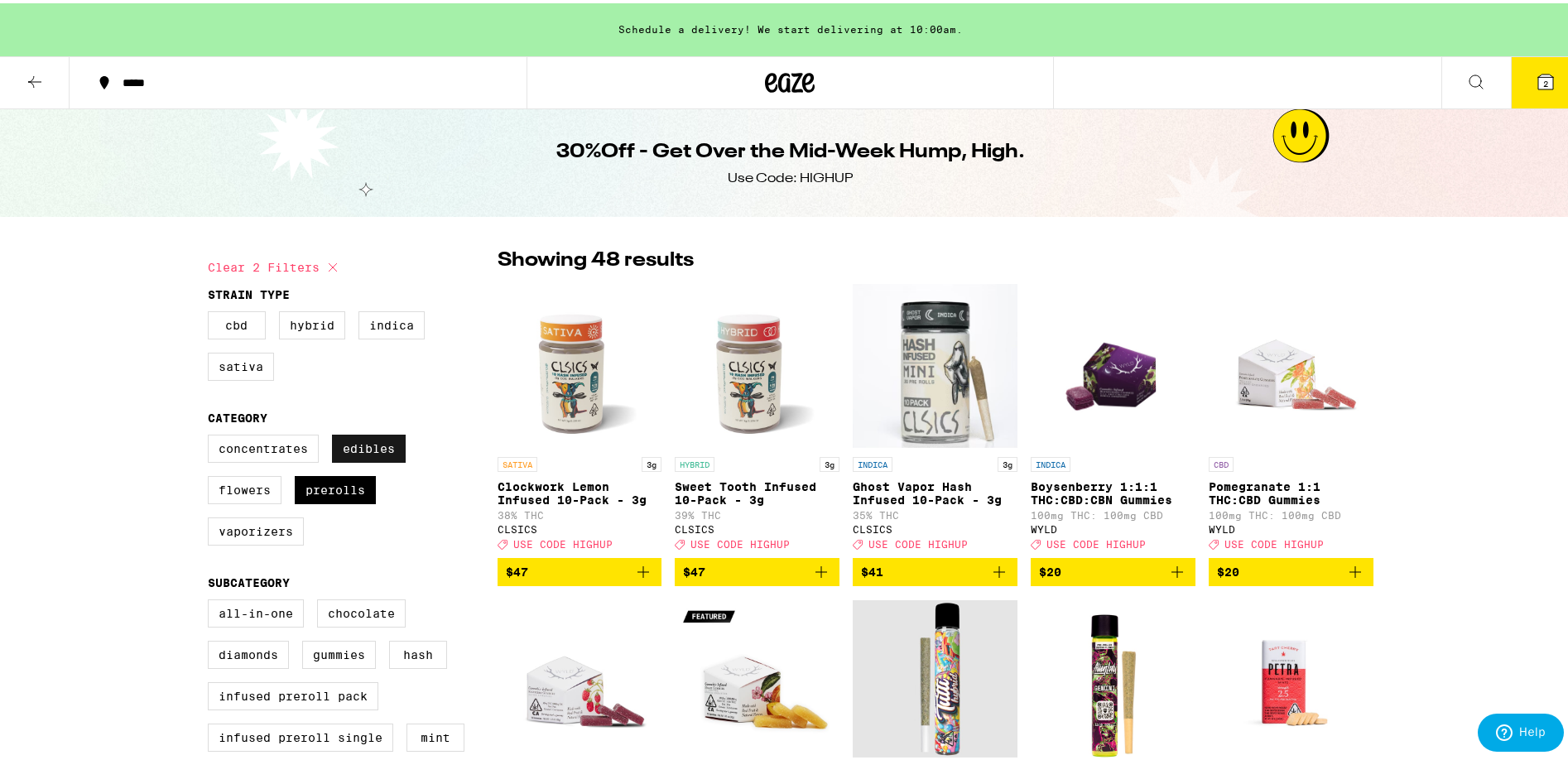 click on "Edibles" at bounding box center (368, 445) 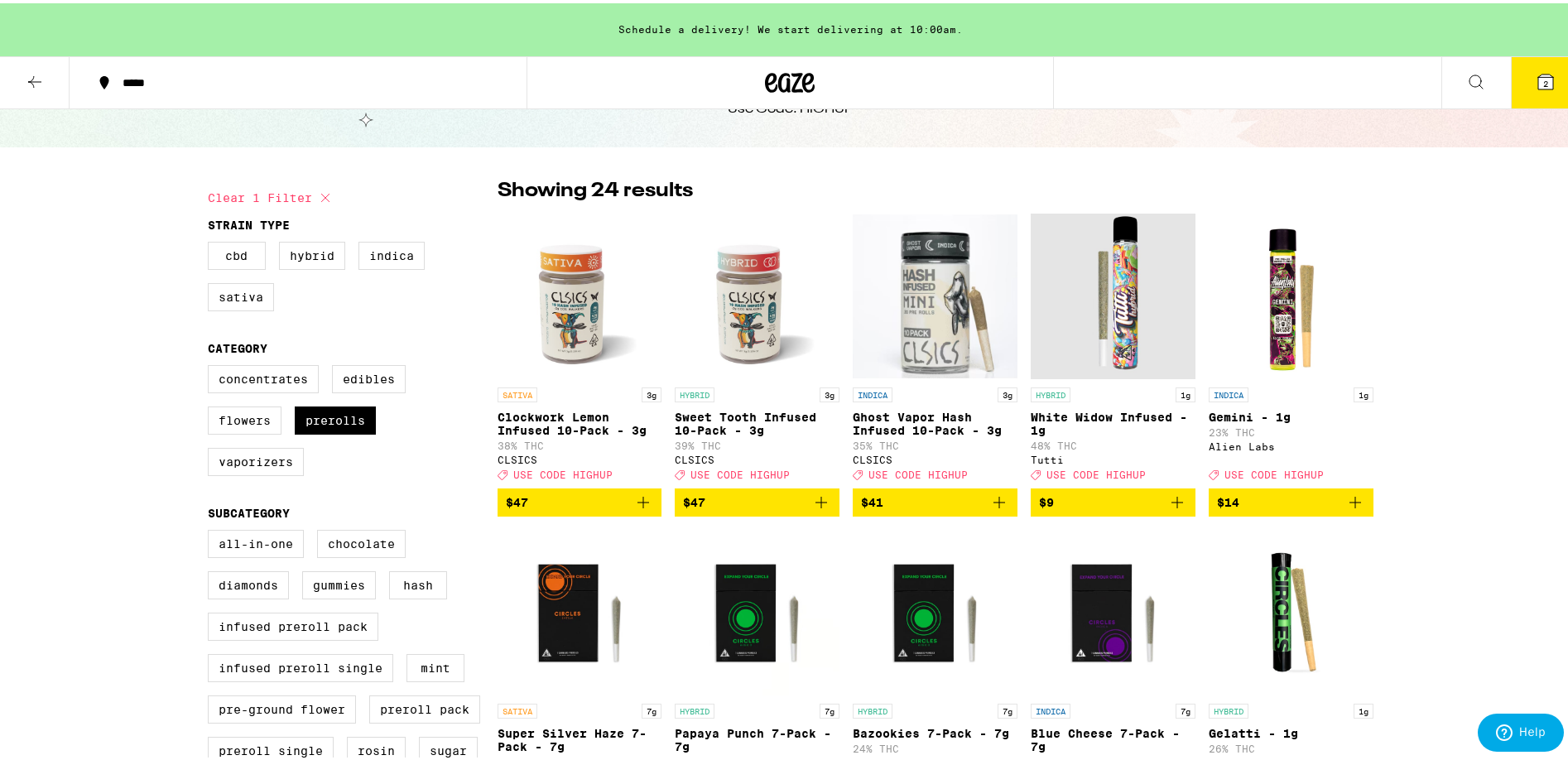scroll, scrollTop: 166, scrollLeft: 0, axis: vertical 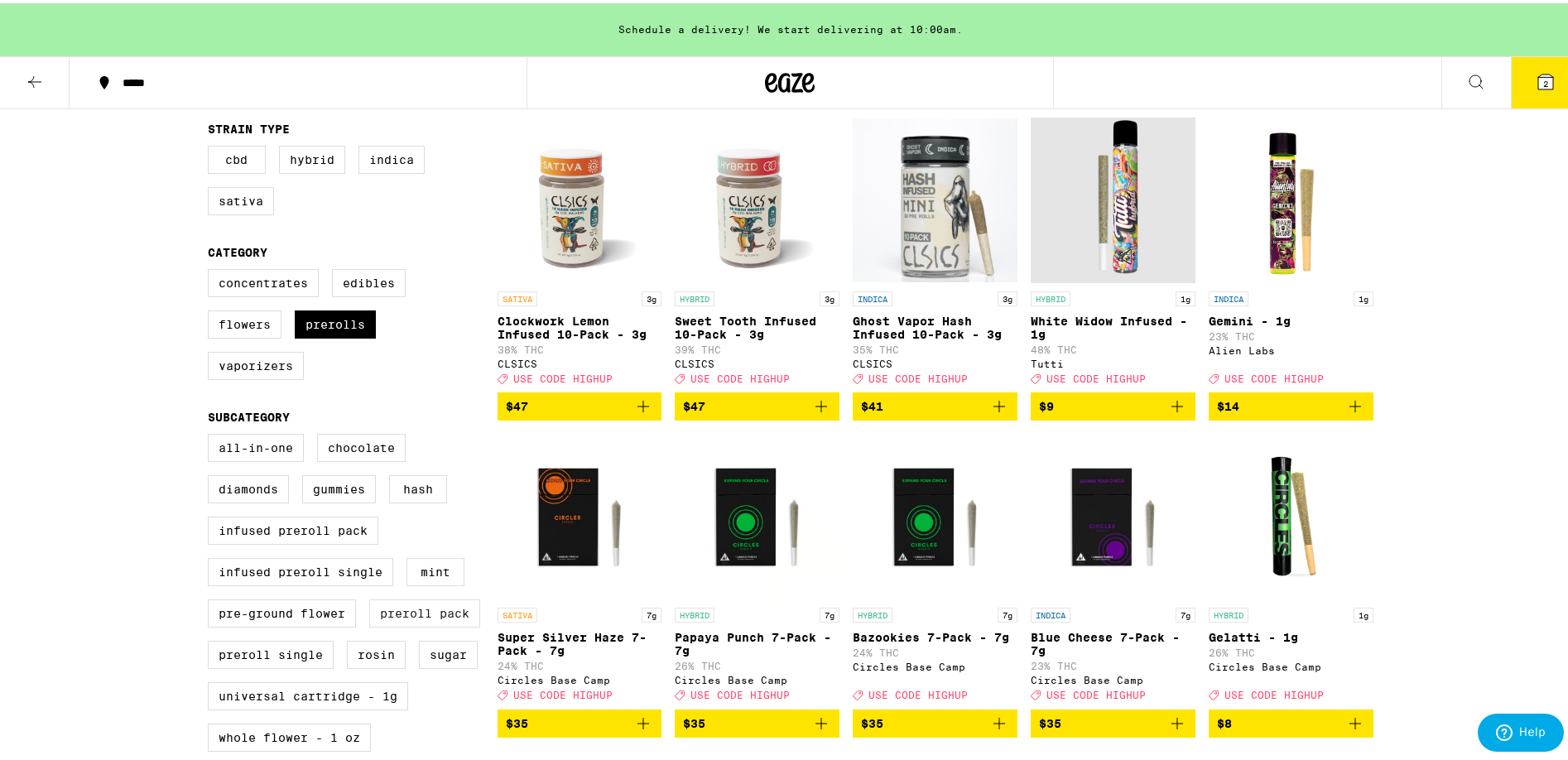 click on "Preroll Pack" at bounding box center (425, 610) 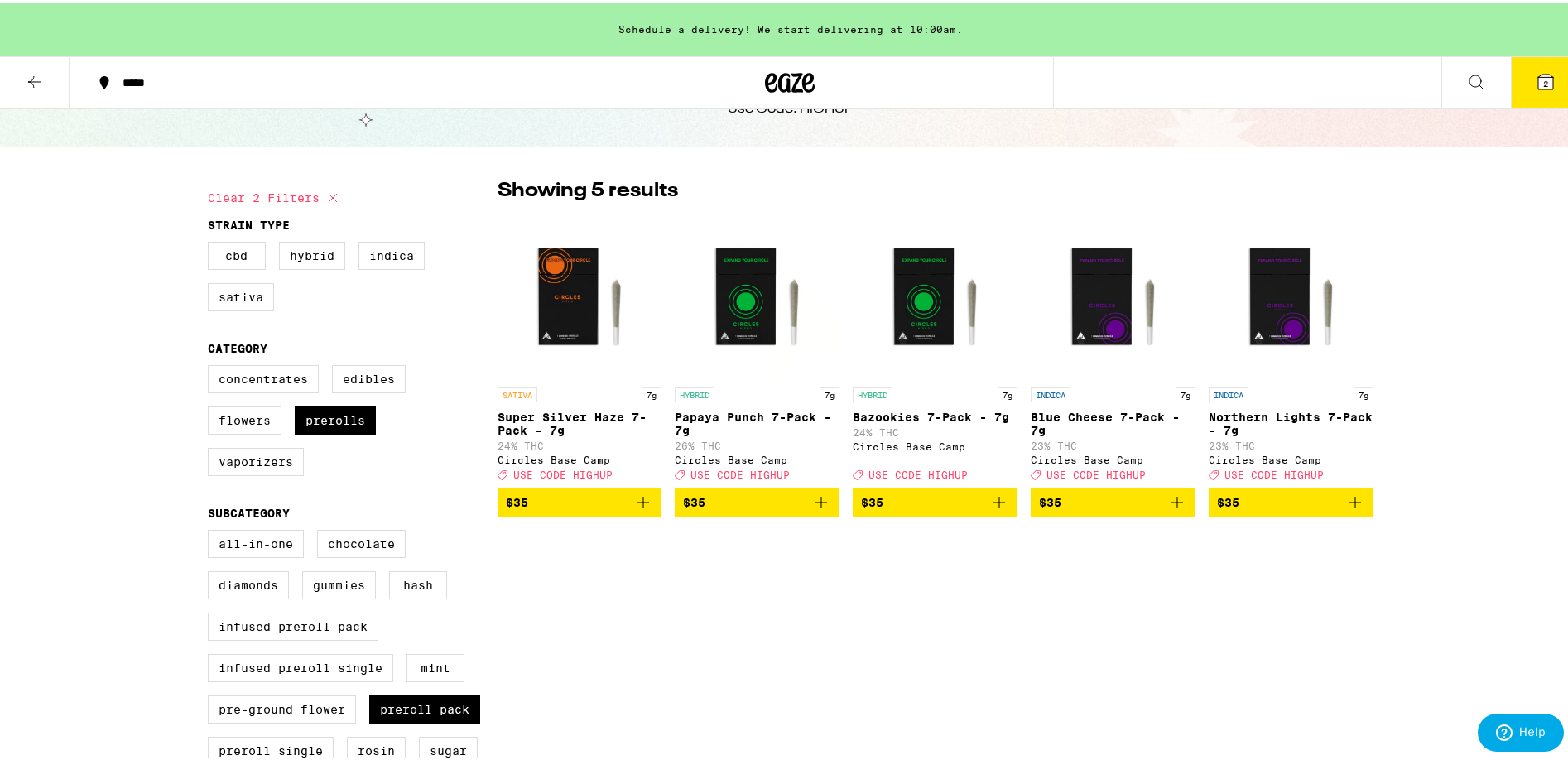 scroll, scrollTop: 0, scrollLeft: 0, axis: both 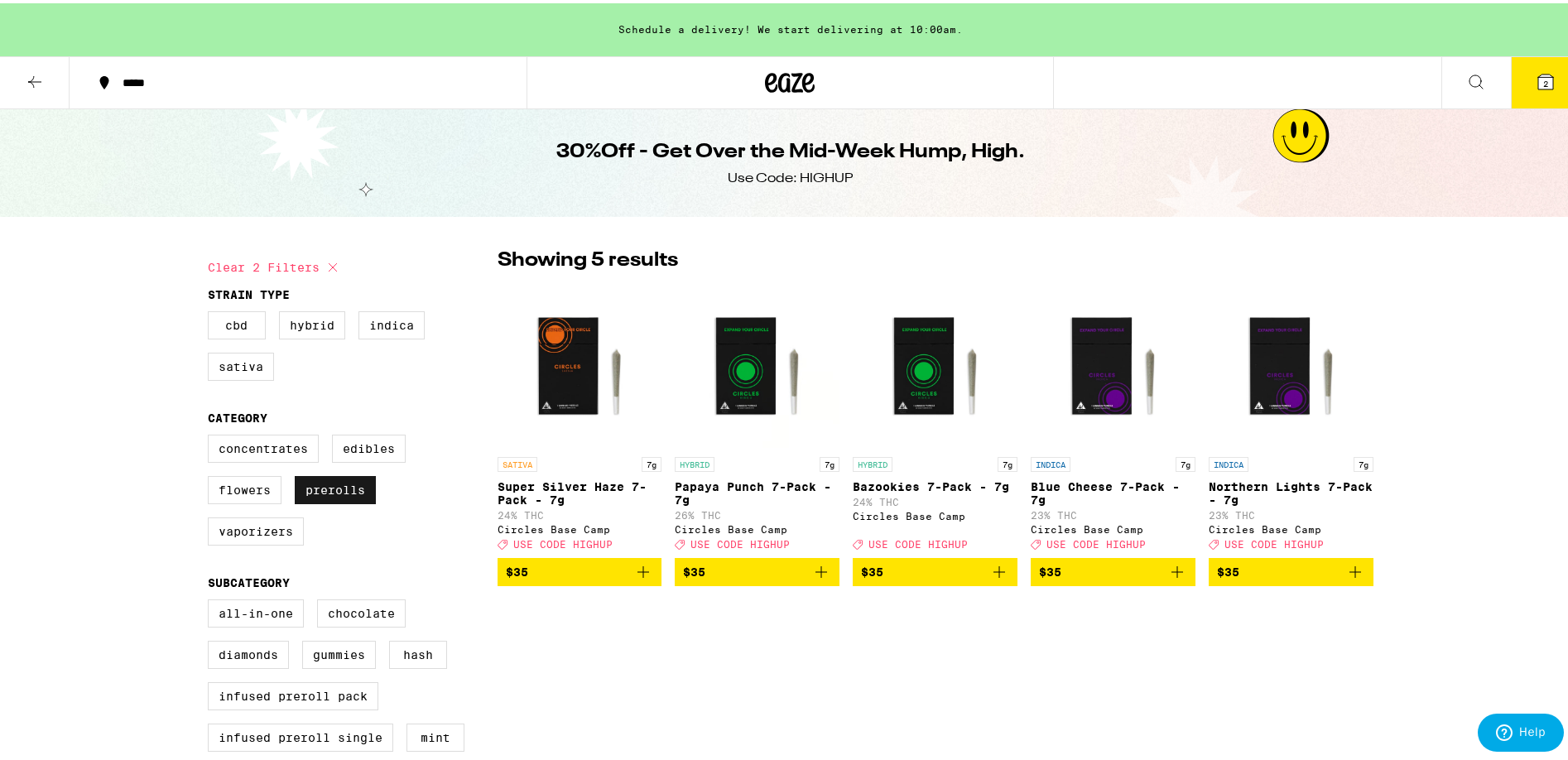 click on "Prerolls" at bounding box center [335, 487] 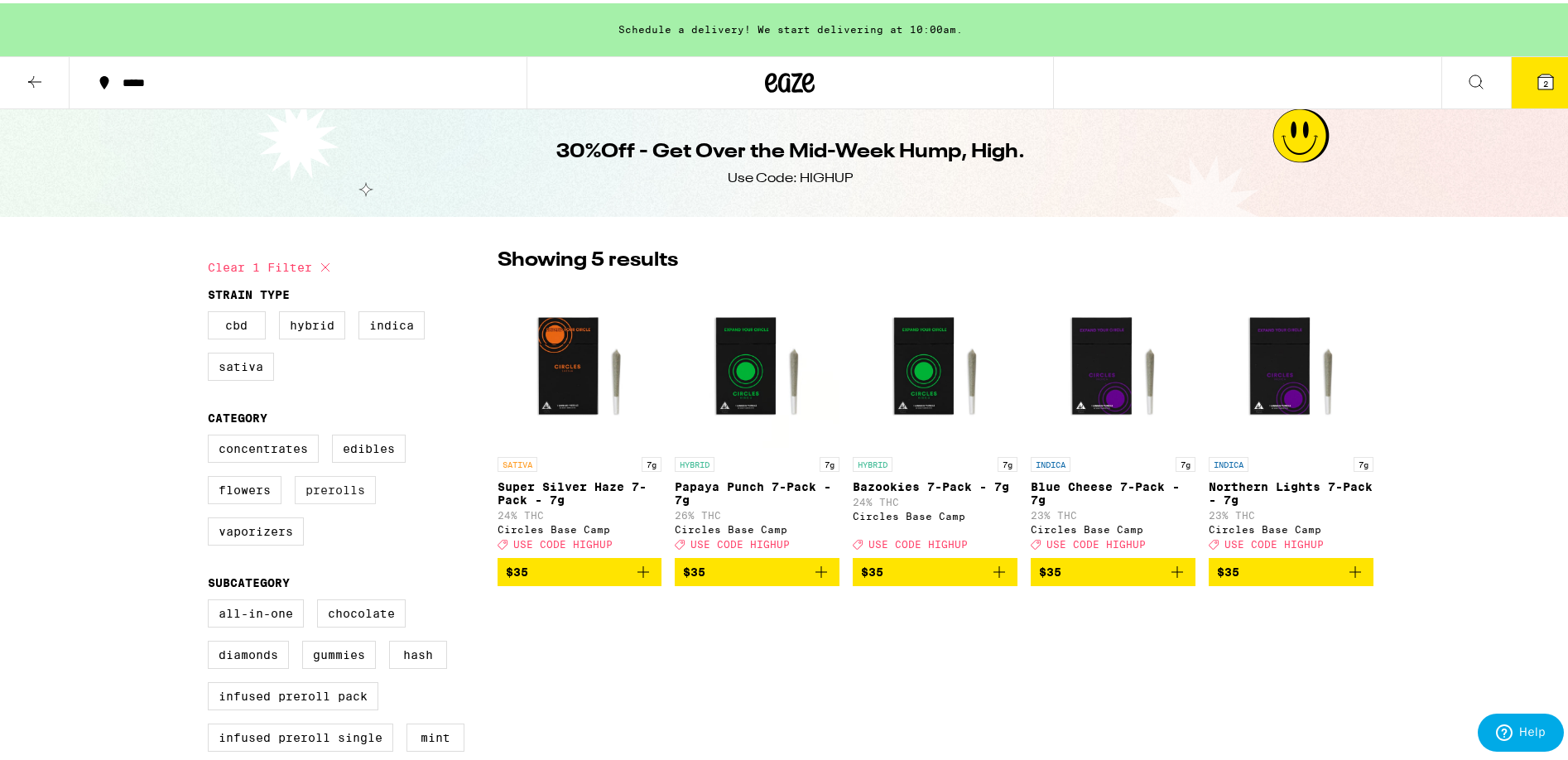 click on "Prerolls" at bounding box center (335, 487) 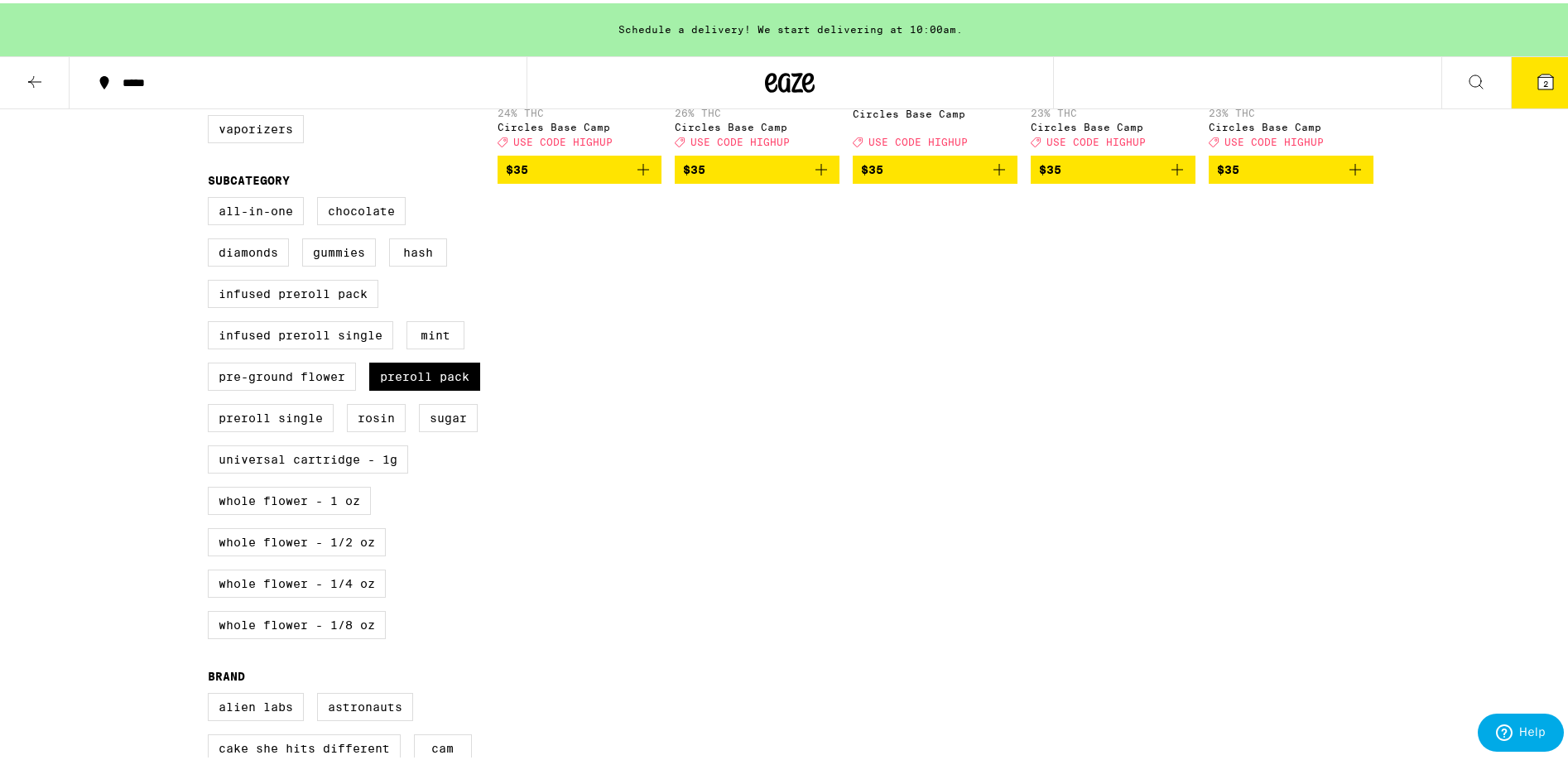 scroll, scrollTop: 414, scrollLeft: 0, axis: vertical 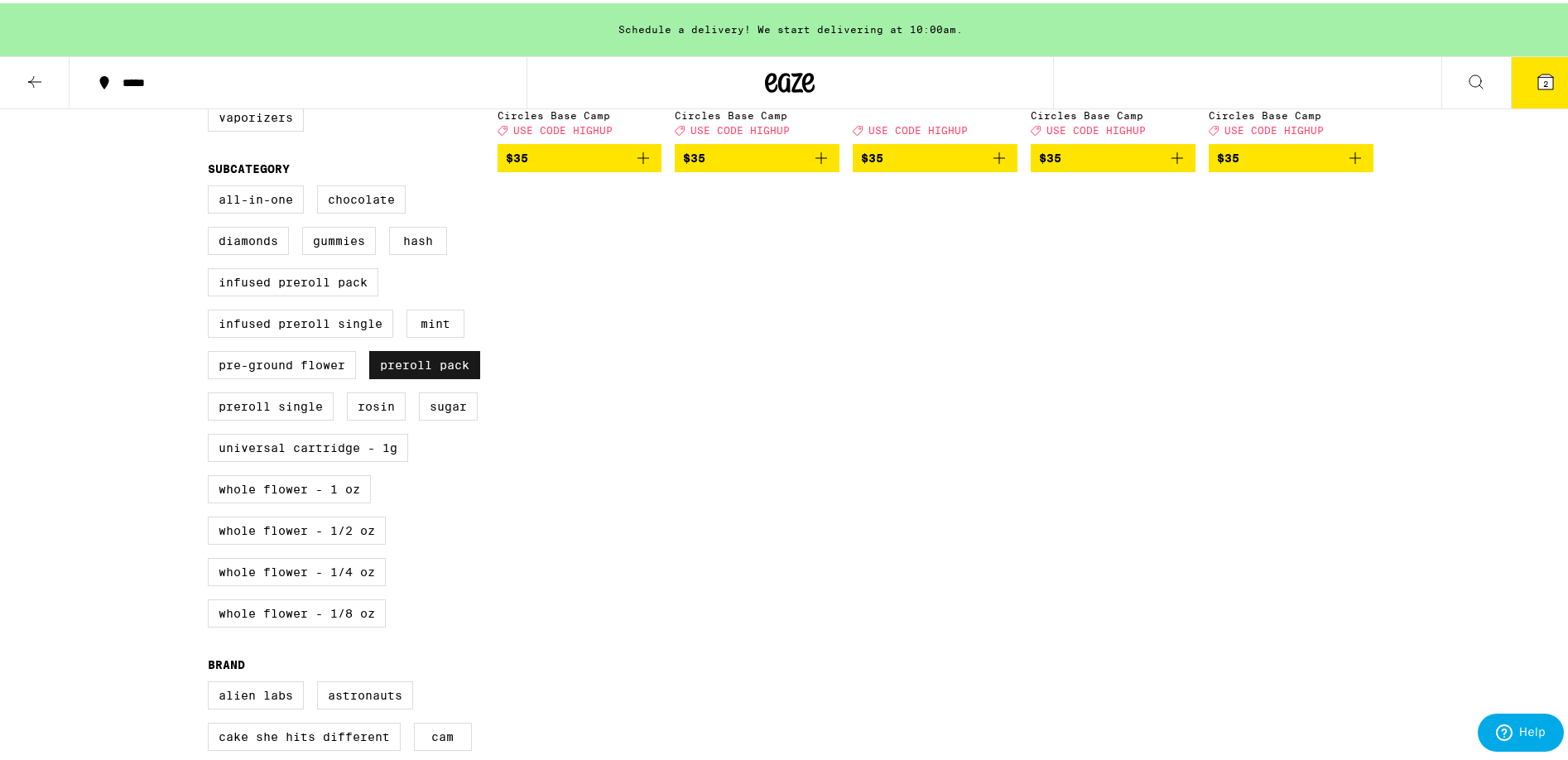 click on "Preroll Pack" at bounding box center (425, 362) 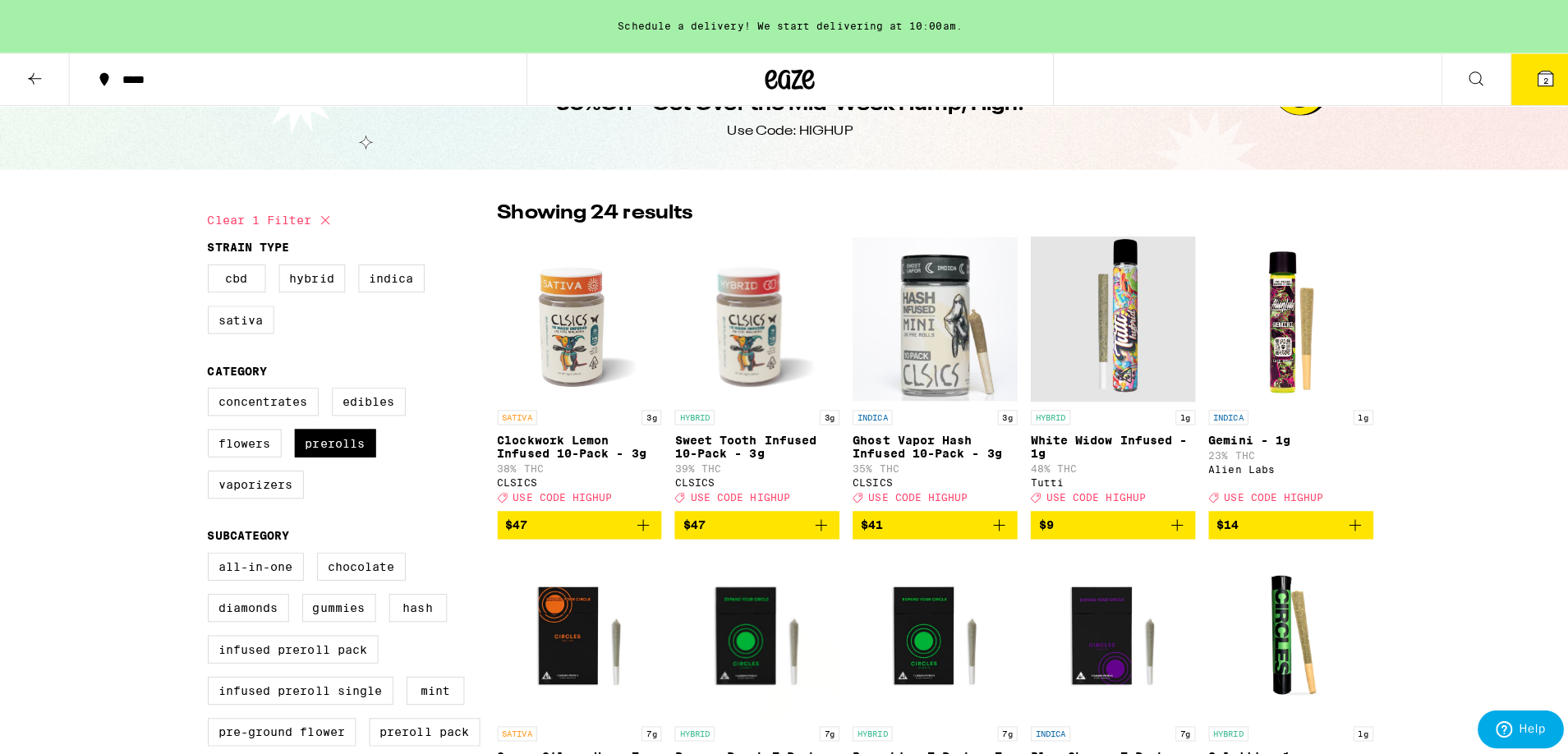 scroll, scrollTop: 208, scrollLeft: 0, axis: vertical 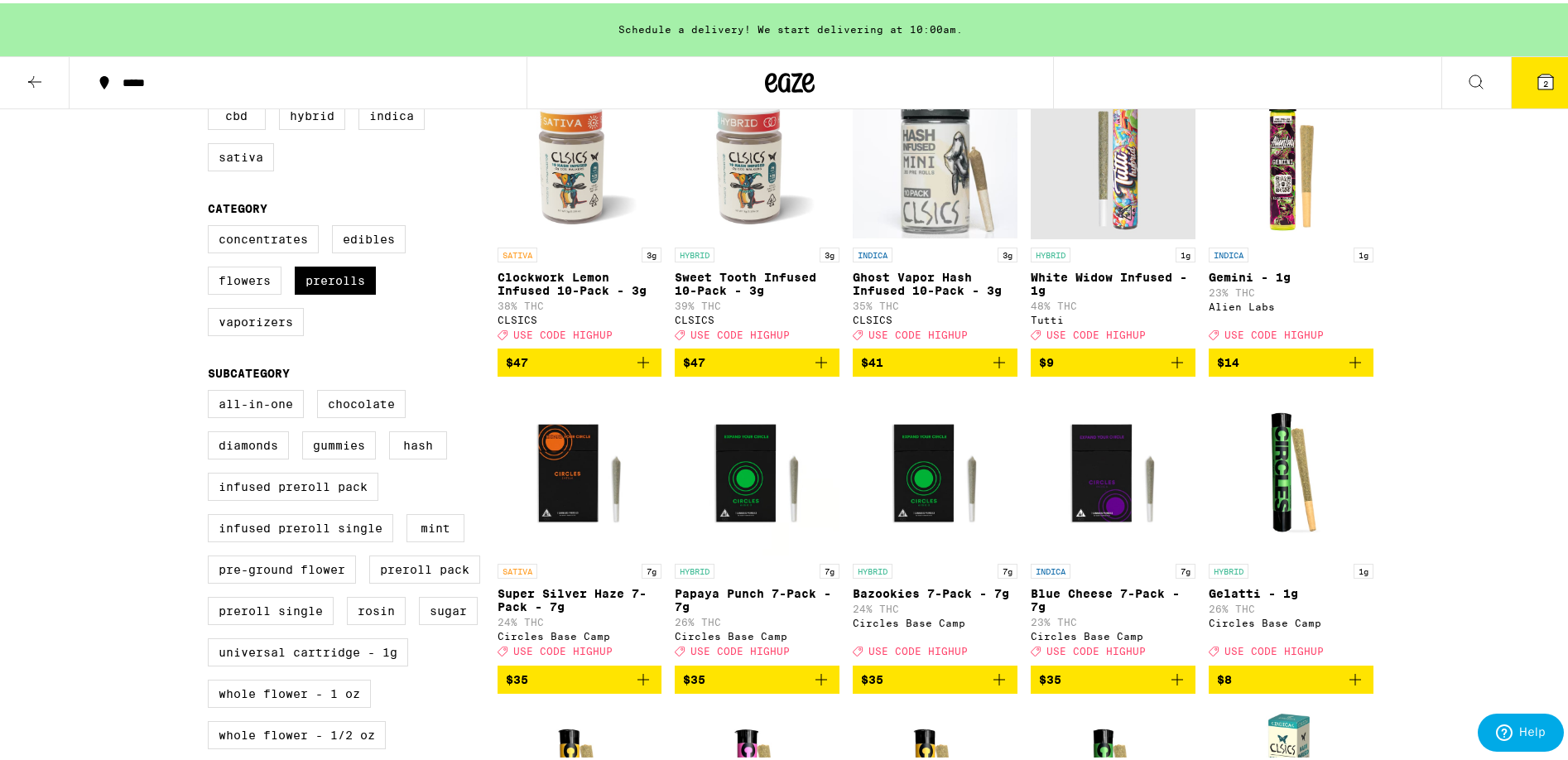 click at bounding box center [757, 469] 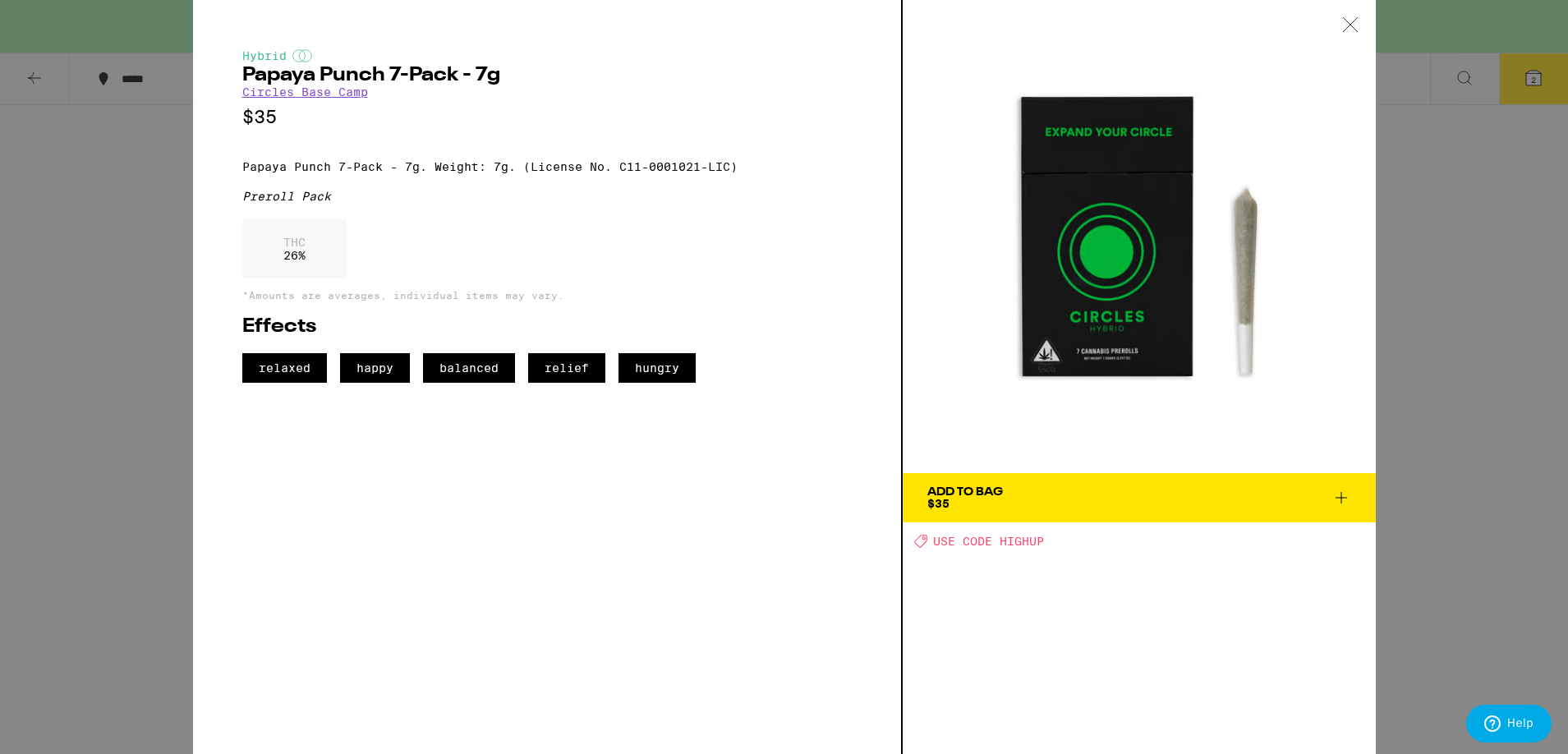 click on "Add To Bag $35" at bounding box center (1139, 498) 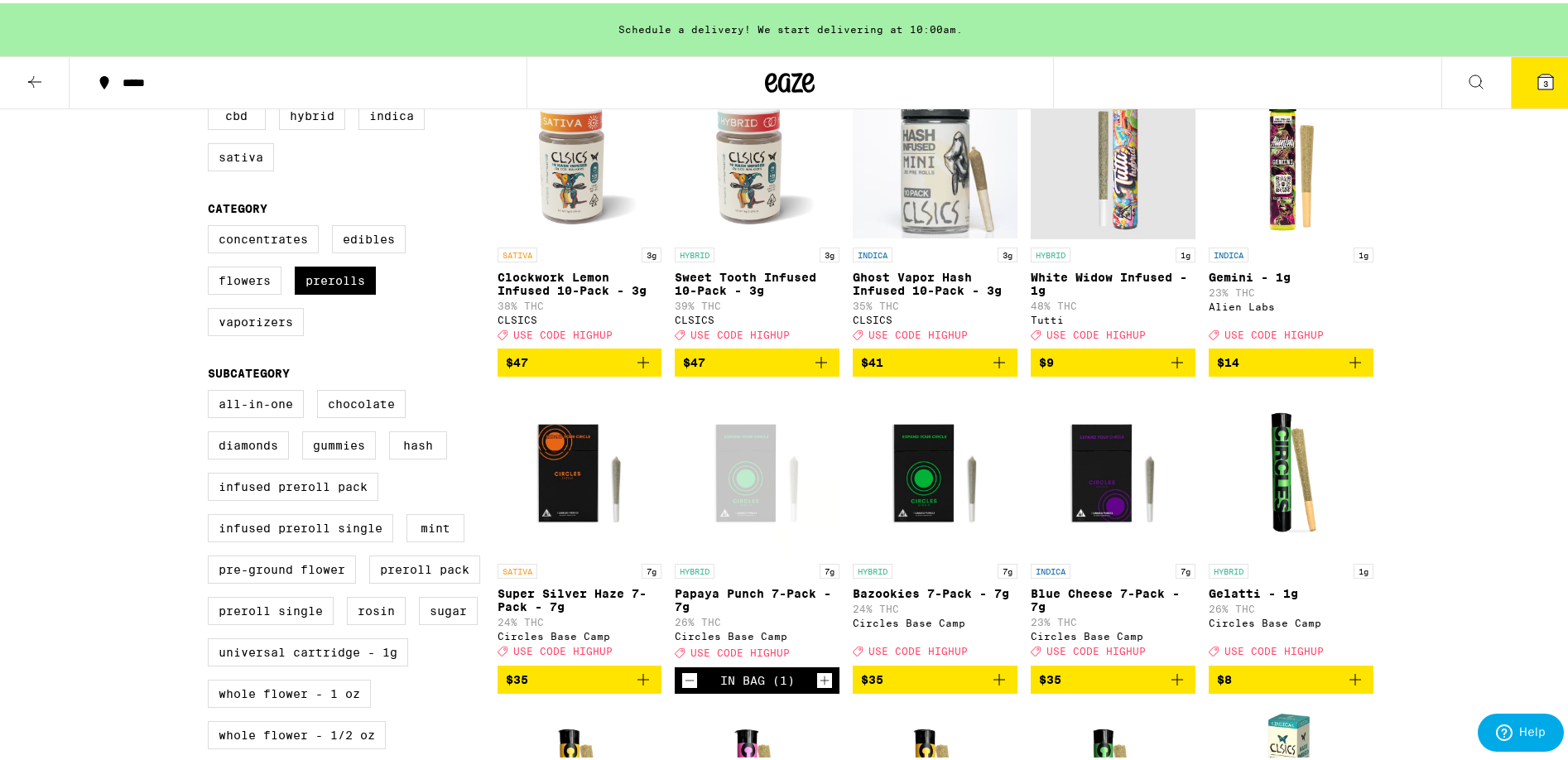 click on "3" at bounding box center (1546, 79) 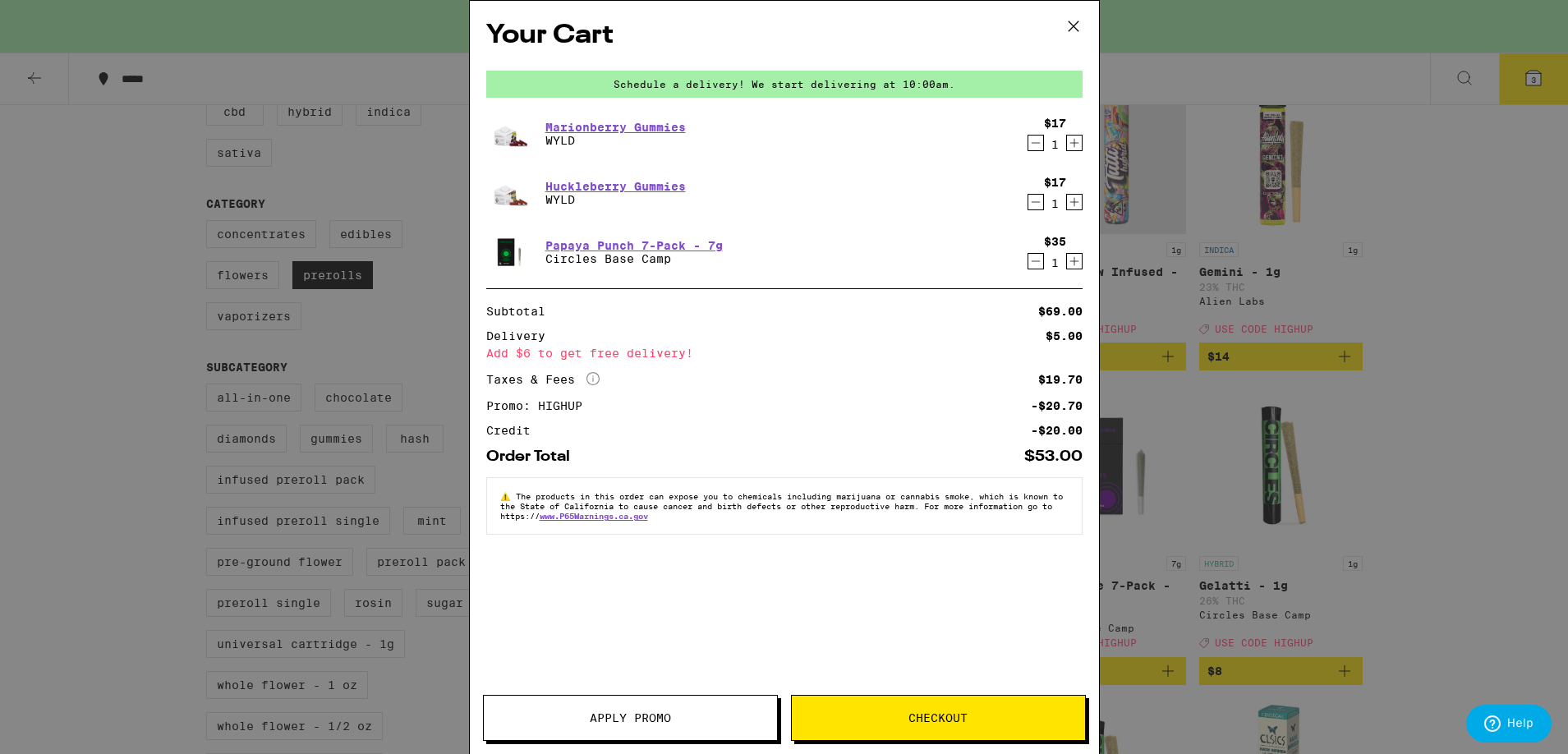 click 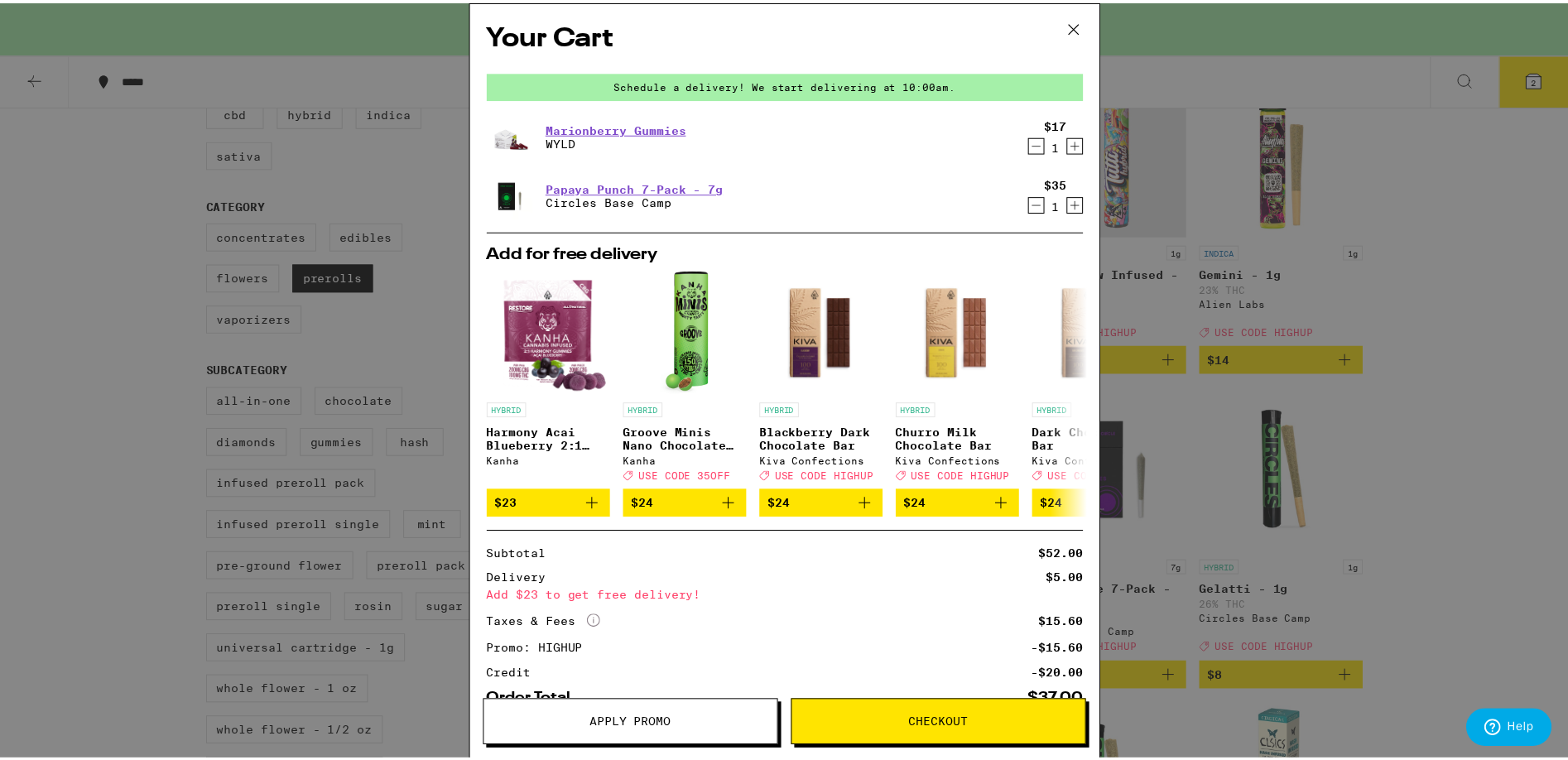scroll, scrollTop: 111, scrollLeft: 0, axis: vertical 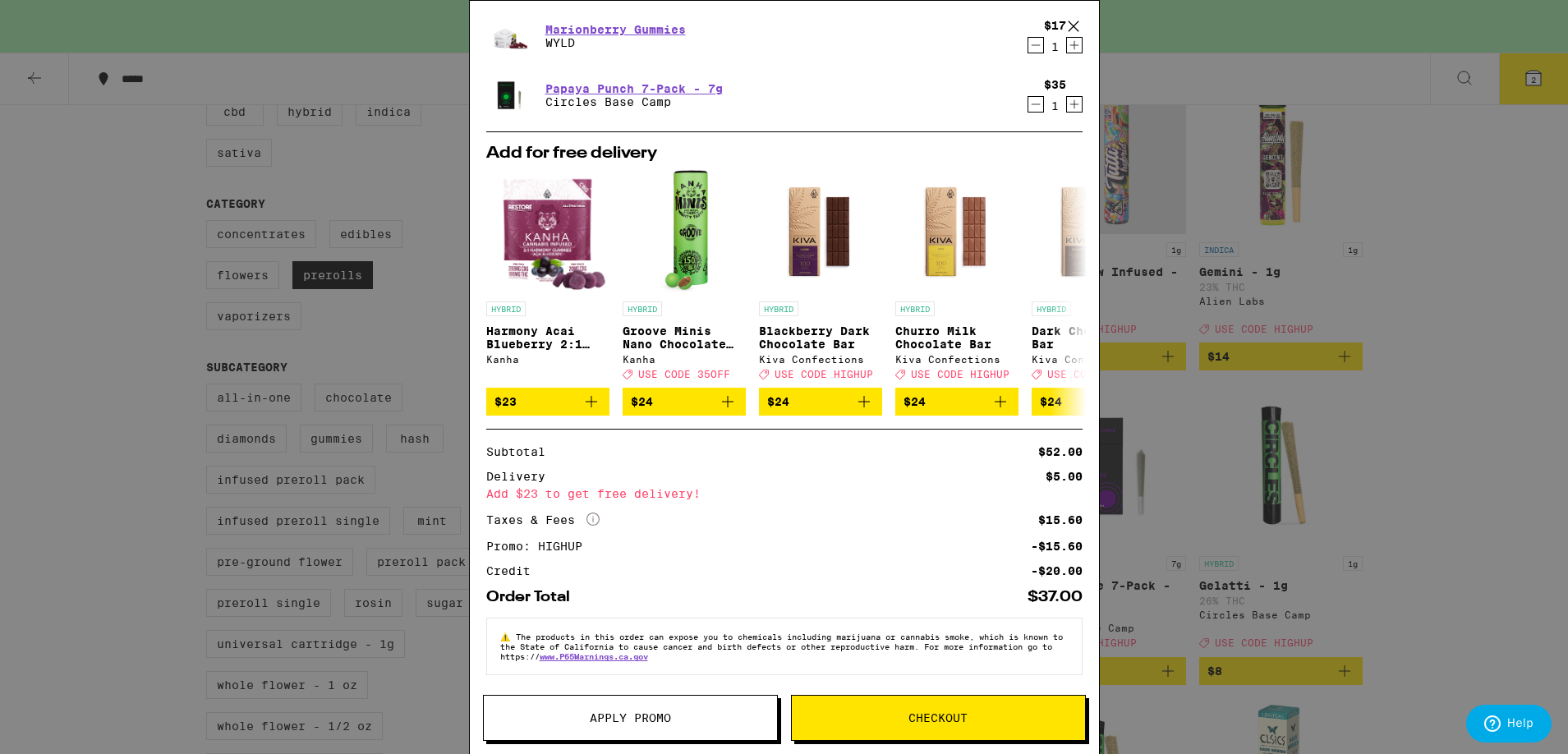 click on "Your Cart Schedule a delivery! We start delivering at [TIME]. Marionberry Gummies WYLD $17 1 Papaya Punch 7-Pack - 7g Circles Base Camp $35 1 Add for free delivery HYBRID Harmony Acai Blueberry 2:1 CBG Gummies Kanha $23 HYBRID Groove Minis Nano Chocolate Bites Kanha Deal Created with Sketch. USE CODE 35OFF $24 HYBRID Blackberry Dark Chocolate Bar Kiva Confections Deal Created with Sketch. USE CODE HIGHUP $24 HYBRID Churro Milk Chocolate Bar Kiva Confections Deal Created with Sketch. USE CODE HIGHUP $24 HYBRID Dark Chocolate Bar Kiva Confections Deal Created with Sketch. USE CODE HIGHUP $24 HYBRID Milk Chocolate Bar Kiva Confections Deal Created with Sketch. USE CODE HIGHUP $24 HYBRID Terra Dark Chocolate Espresso Beans Kiva Confections Deal Created with Sketch. USE CODE HIGHUP $24 HYBRID Terra Milk Chocolate Blueberries Kiva Confections Deal Created with Sketch. USE CODE HIGHUP $24 HYBRID Terra Sea Salt Caramel Bites Kiva Confections Deal Created with Sketch. USE CODE HIGHUP $24 HYBRID 1g GoldDrop Deal $24" at bounding box center [784, 377] 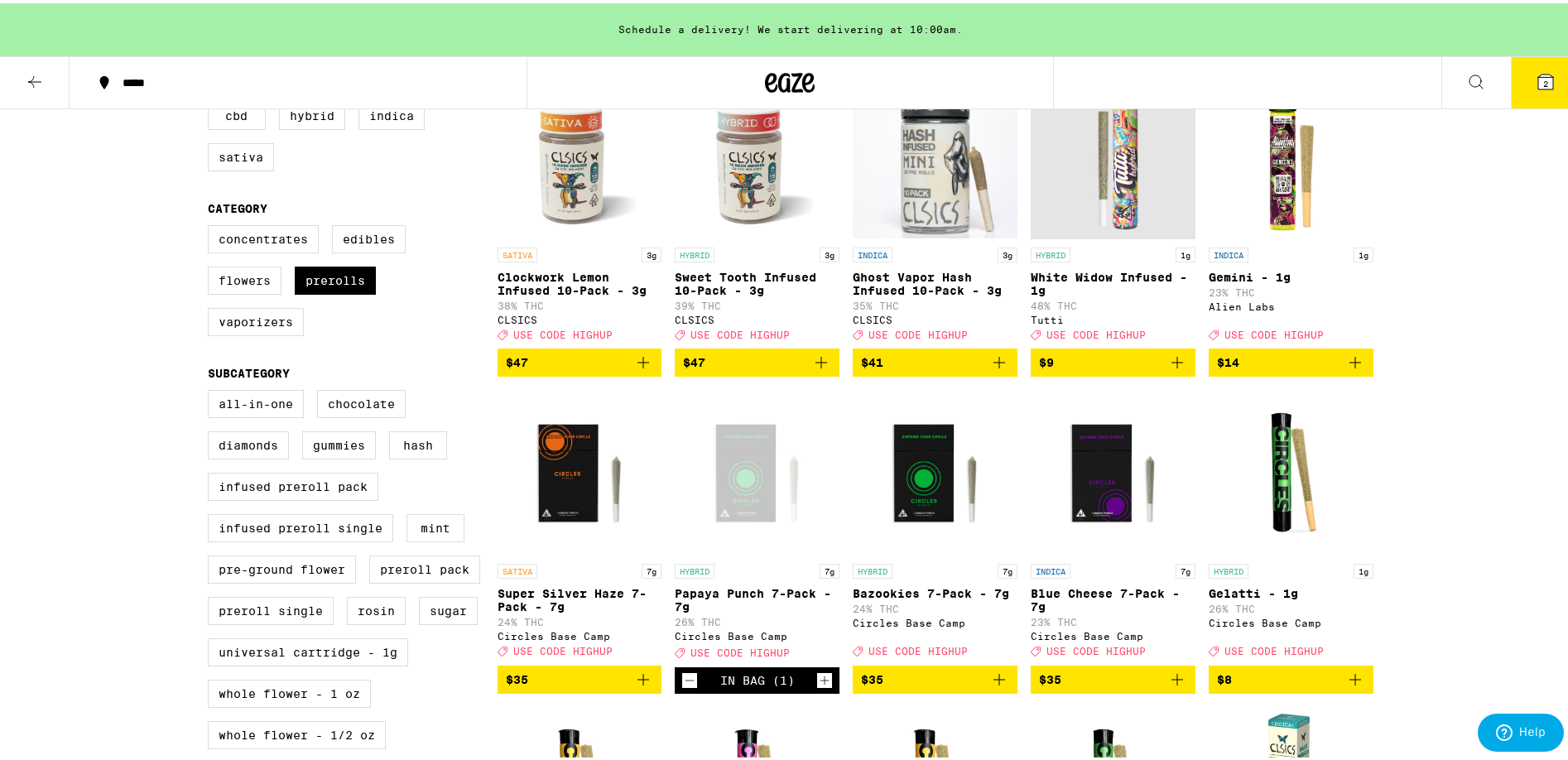 click on "*****" at bounding box center [298, 79] 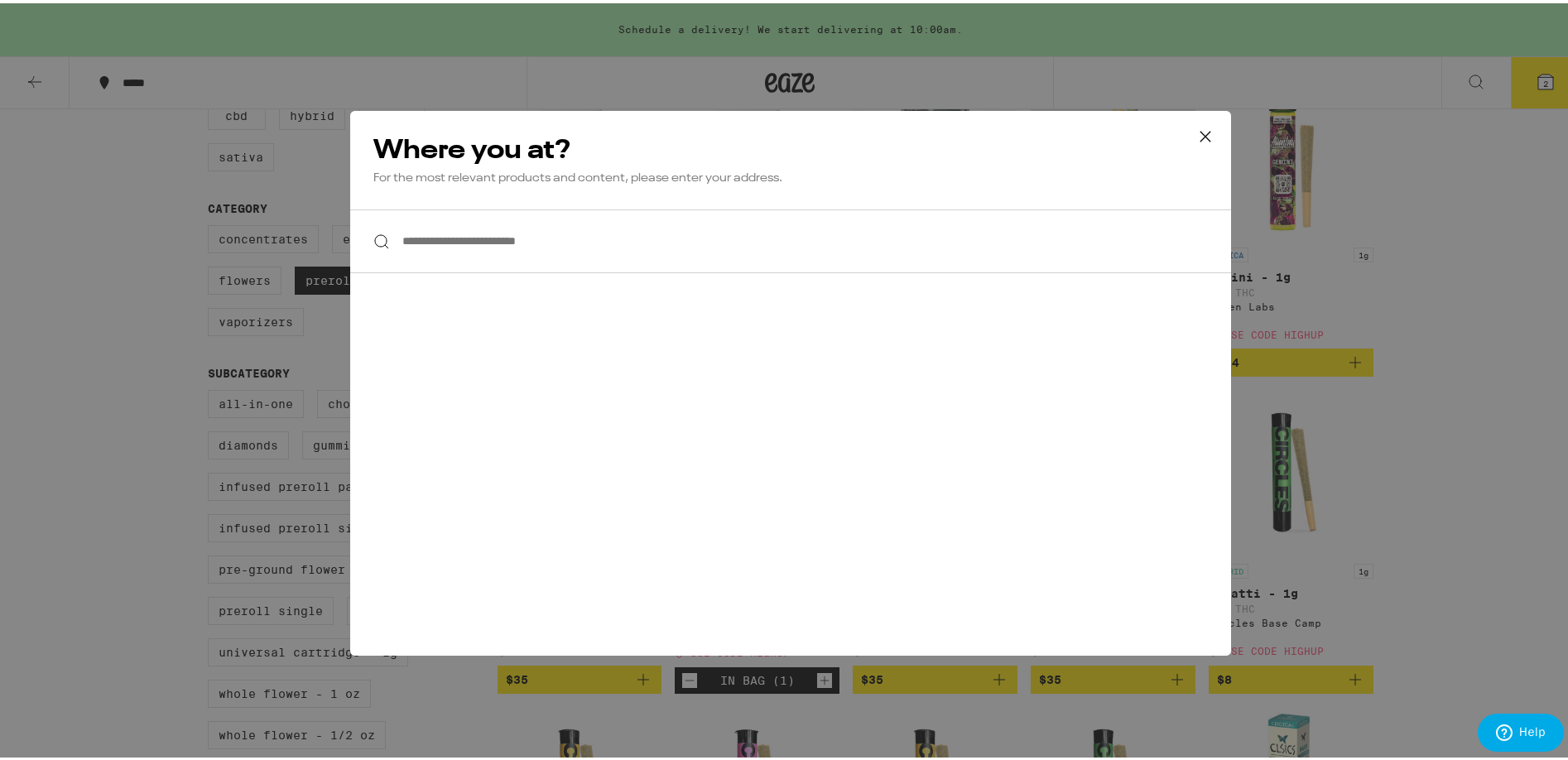 click on "**********" at bounding box center [791, 238] 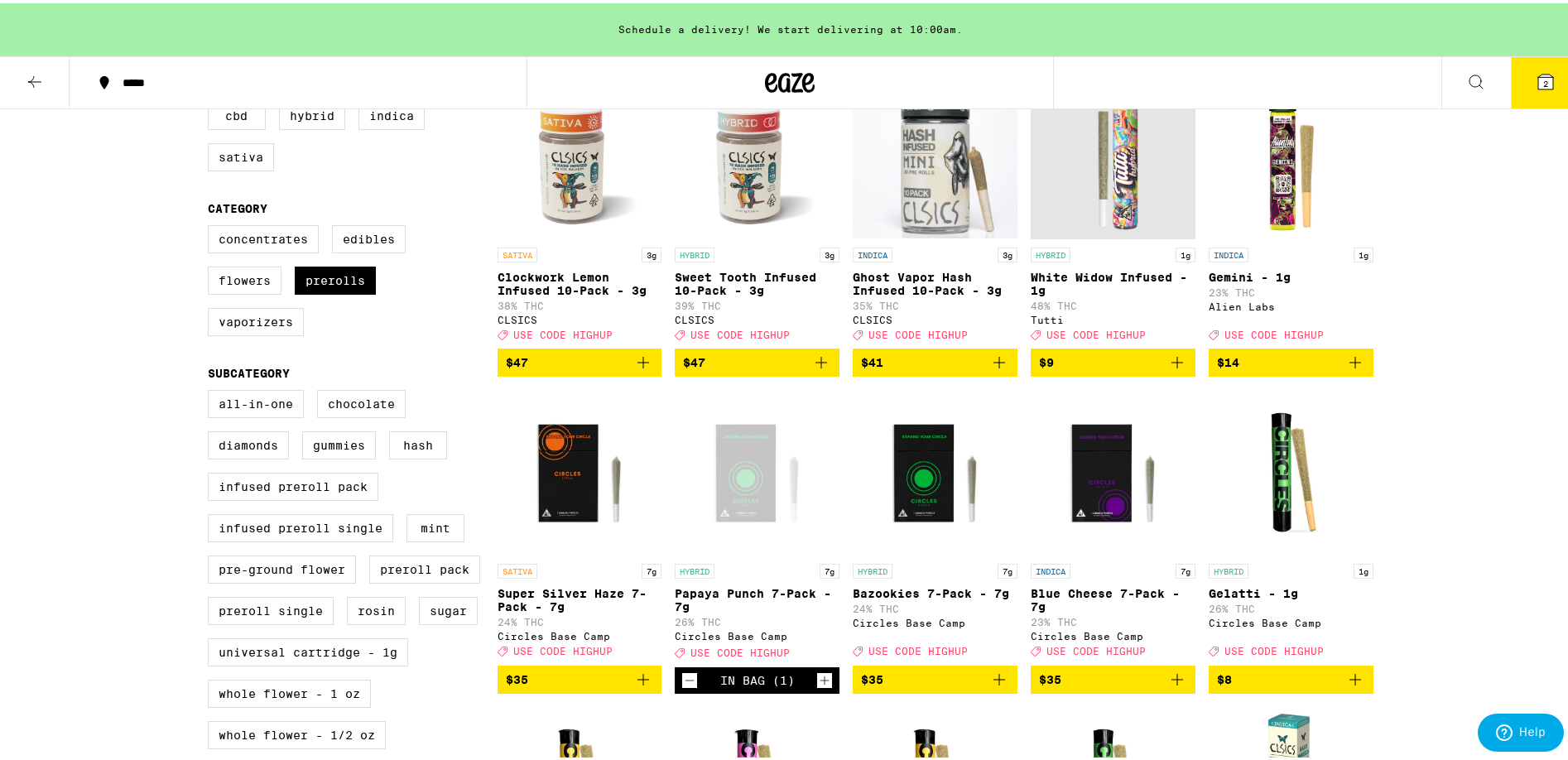 click 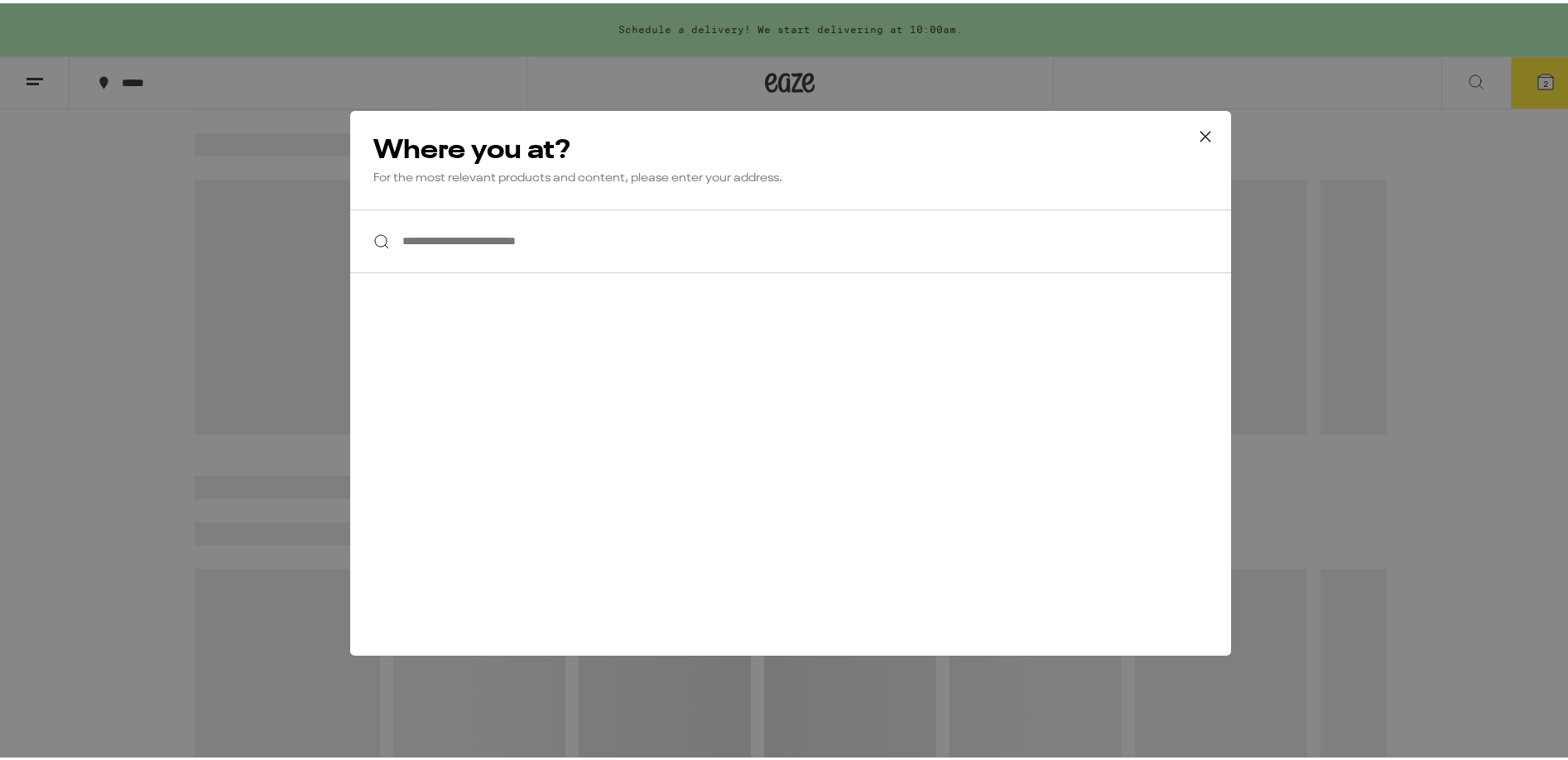 click on "**********" at bounding box center (790, 380) 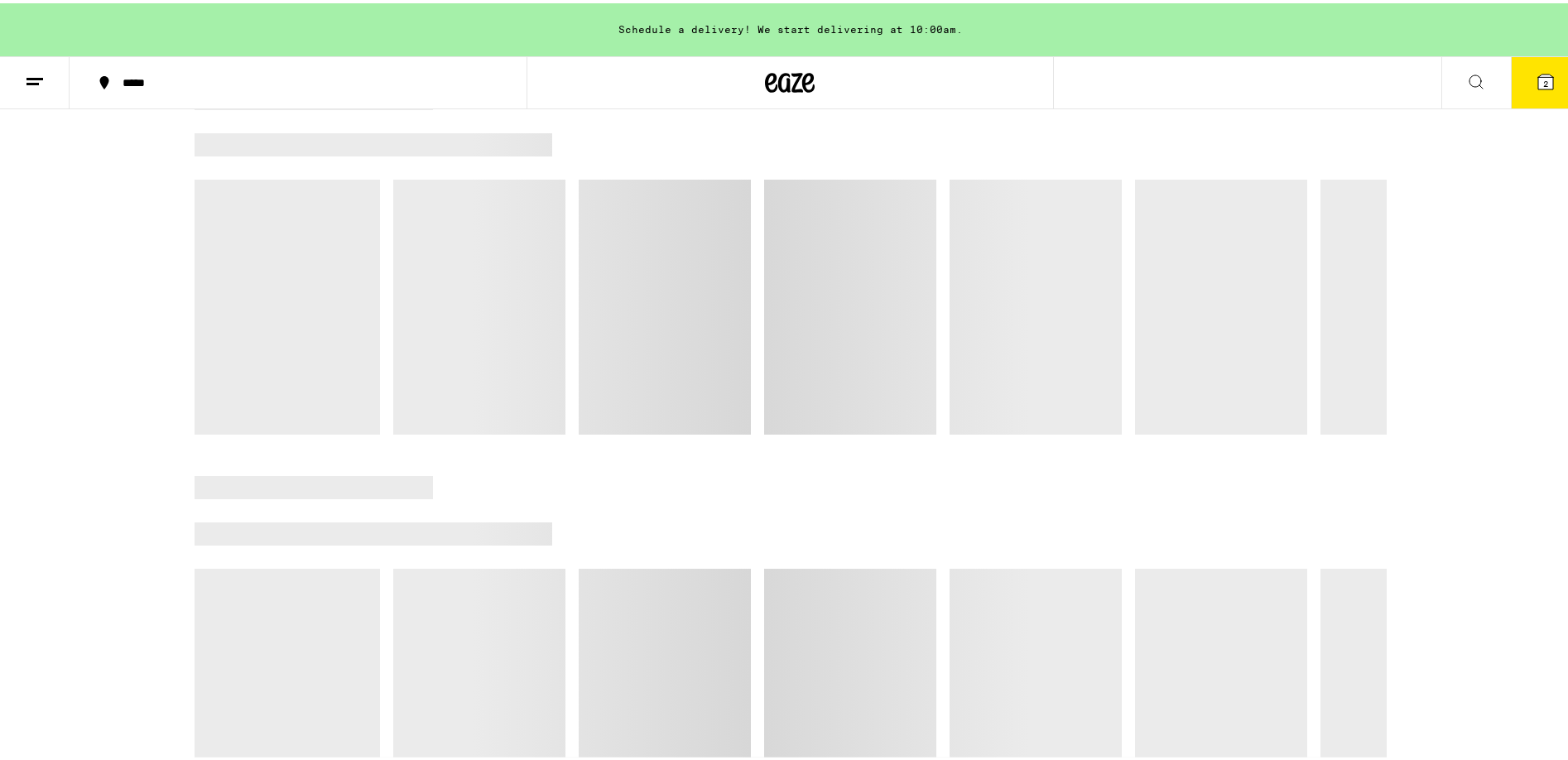 scroll, scrollTop: 0, scrollLeft: 0, axis: both 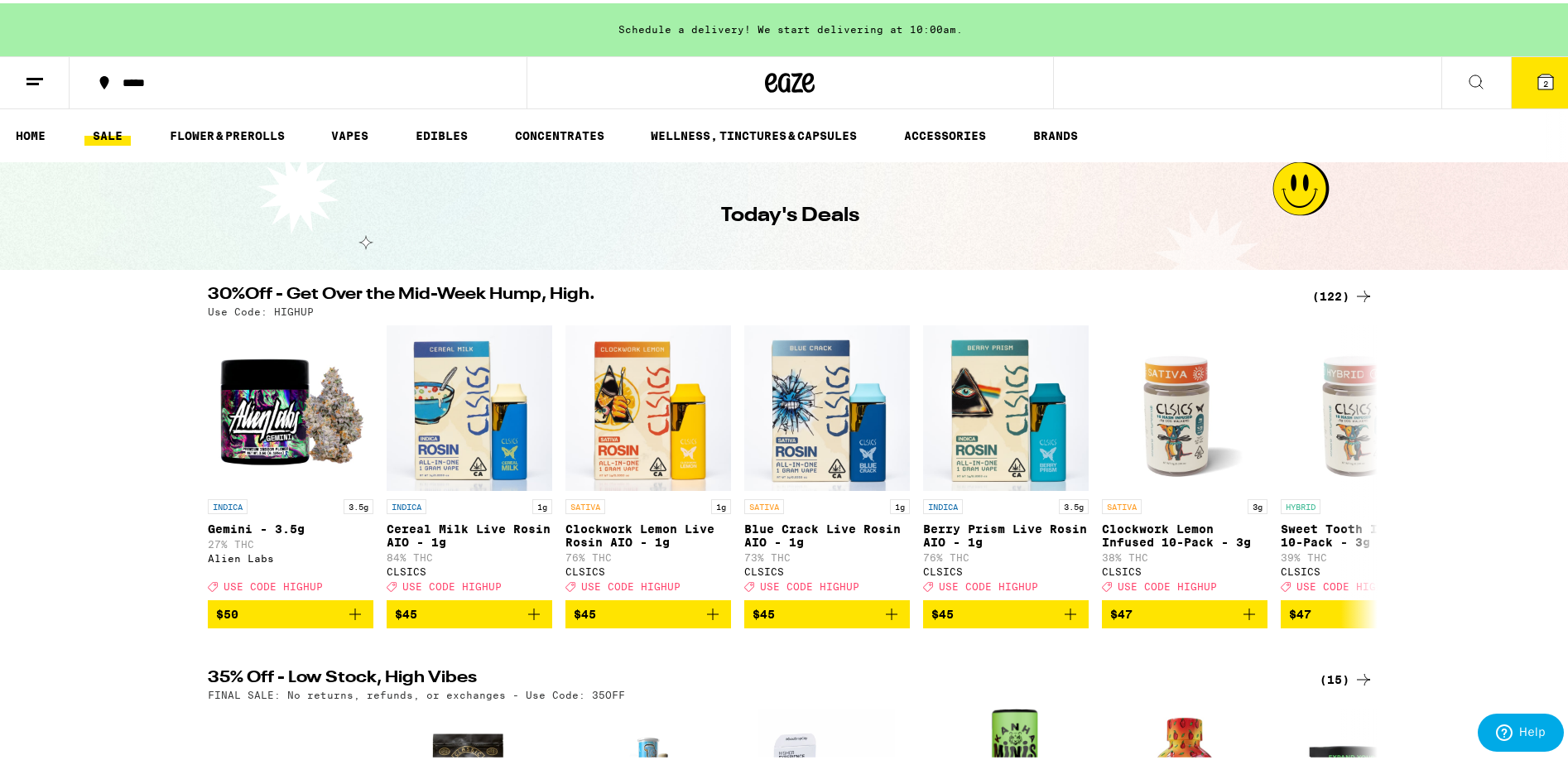 click on "*****" at bounding box center (306, 79) 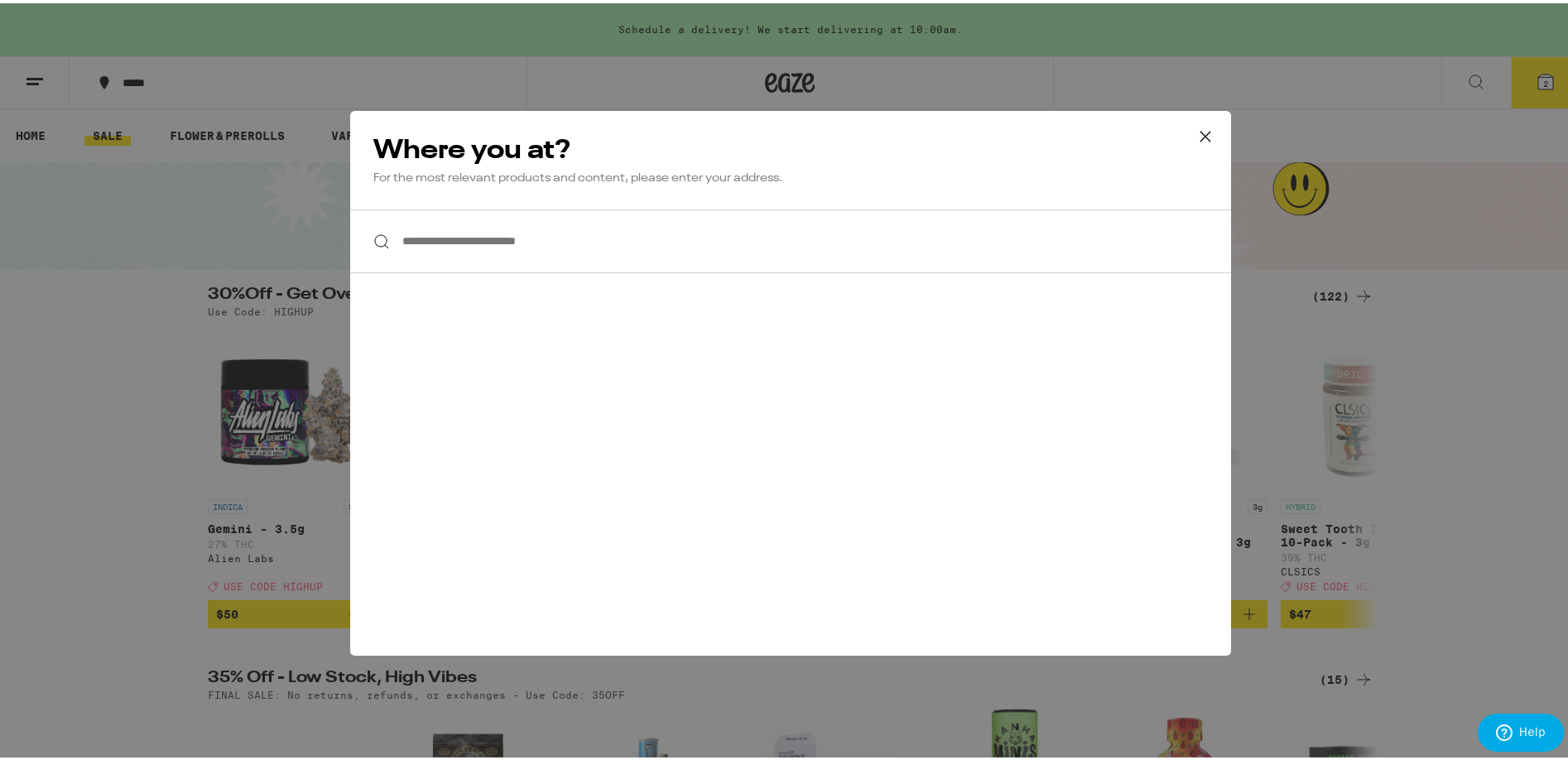 click on "**********" at bounding box center (791, 238) 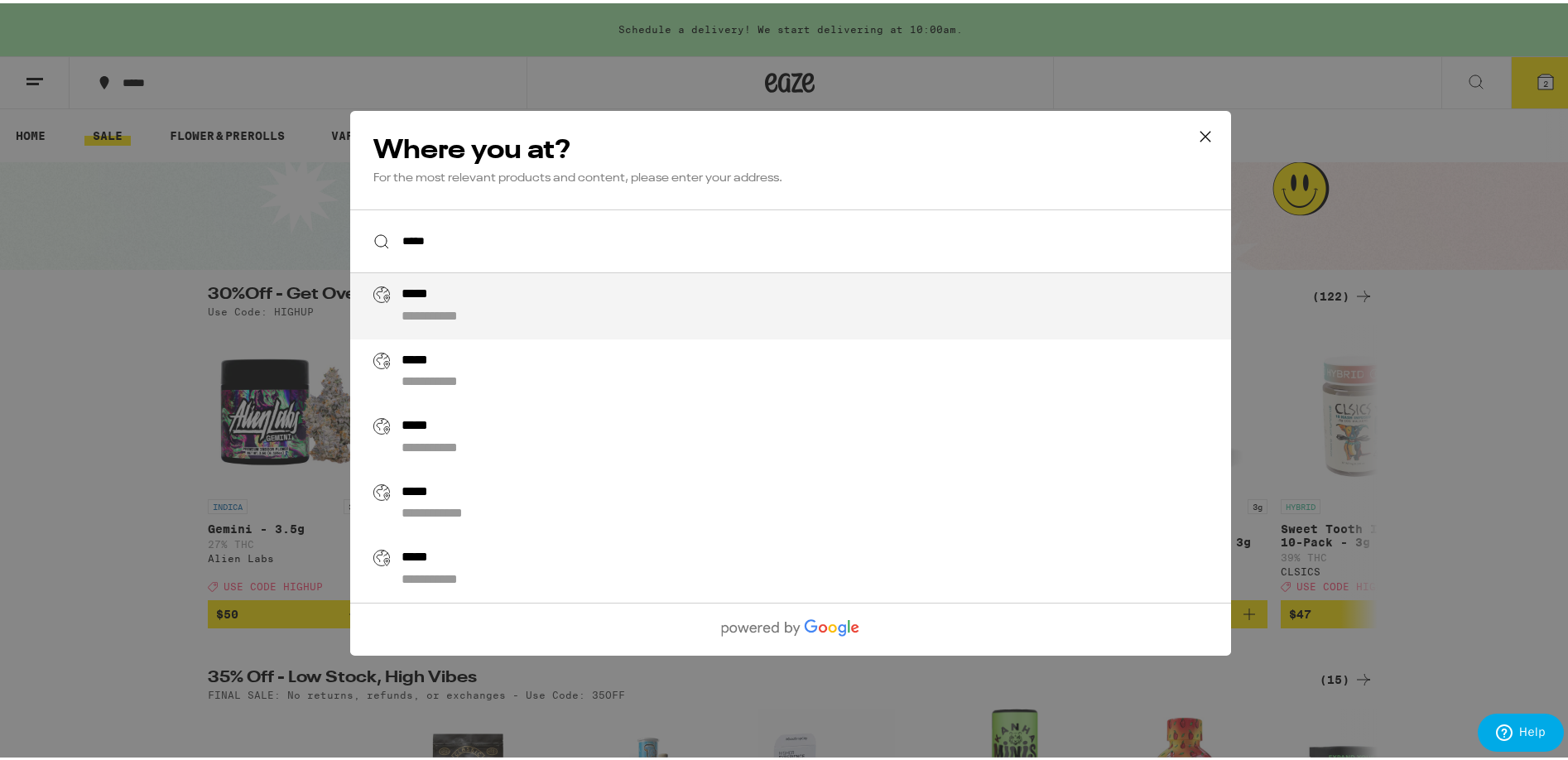 click on "*****" at bounding box center [422, 291] 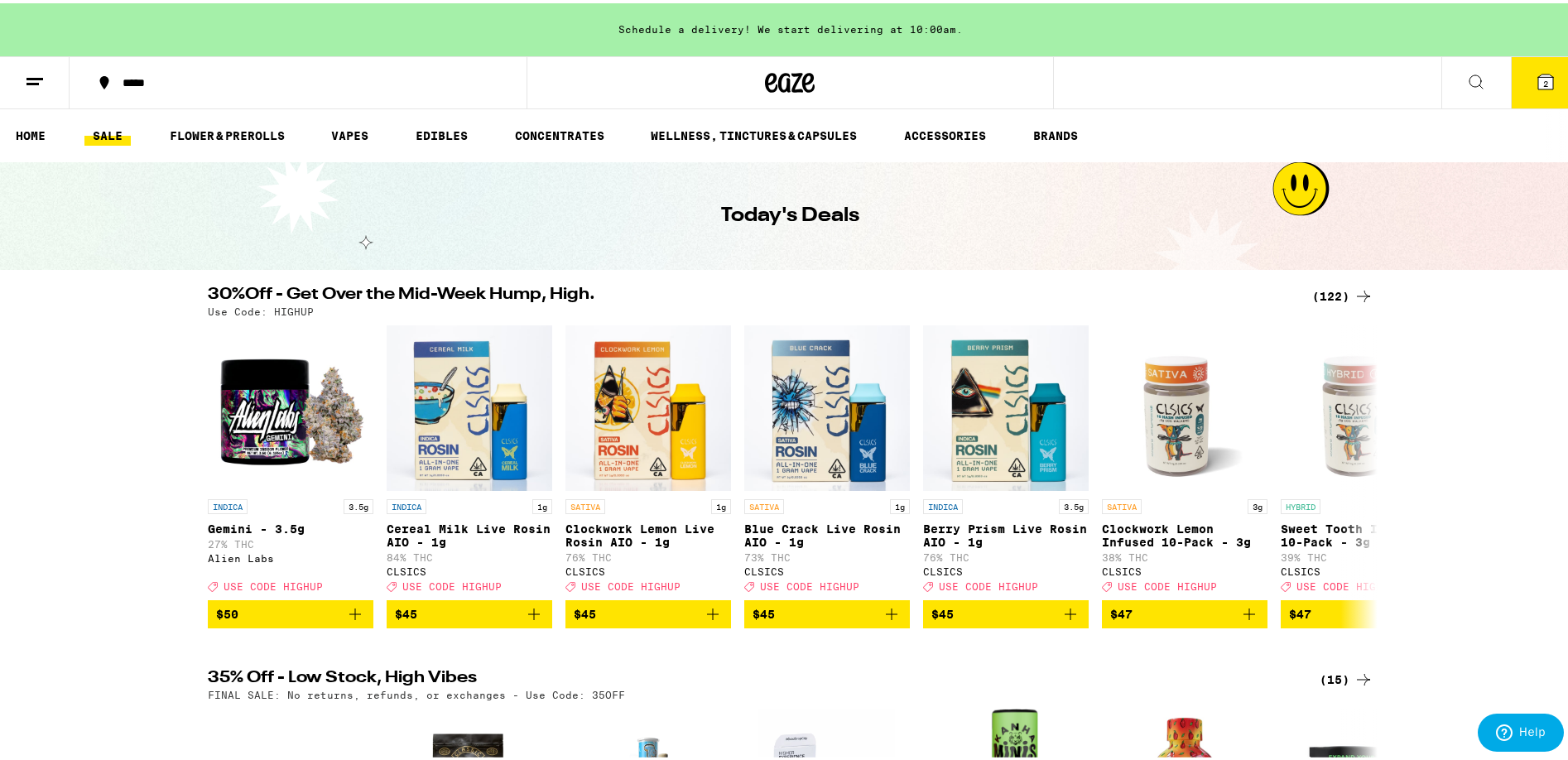 click on "(122)" at bounding box center [1343, 293] 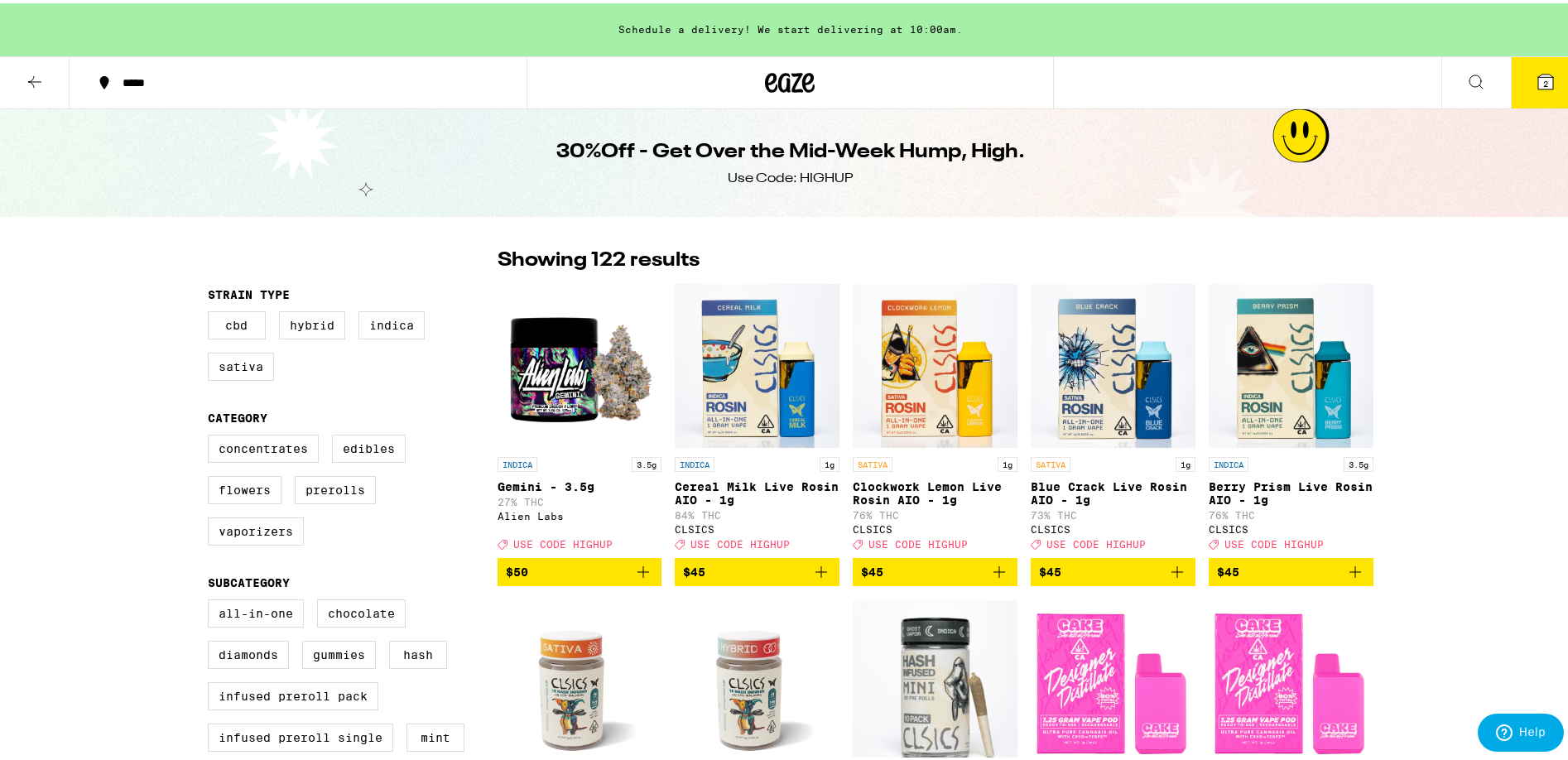scroll, scrollTop: 414, scrollLeft: 0, axis: vertical 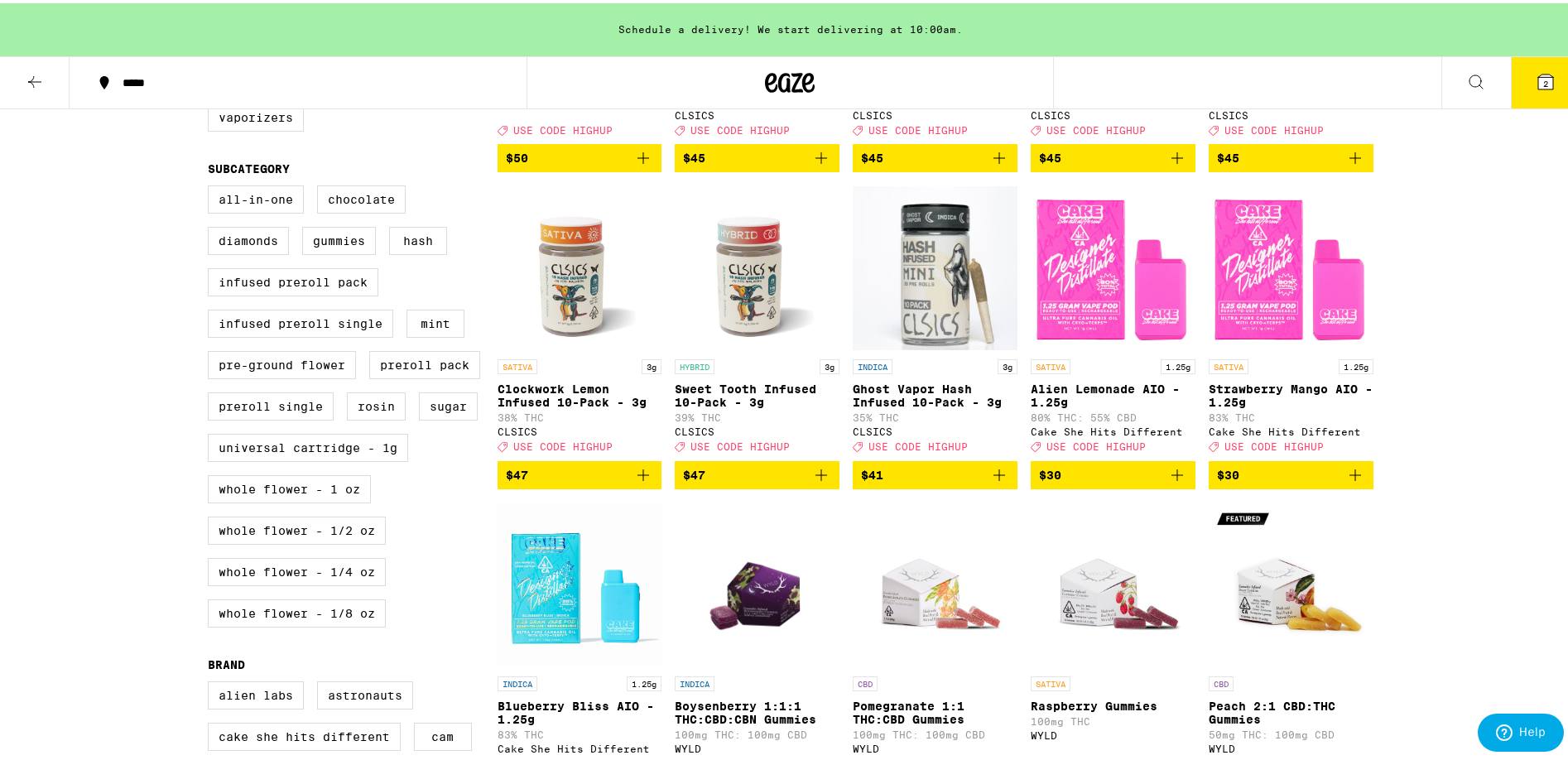 click at bounding box center [580, 265] 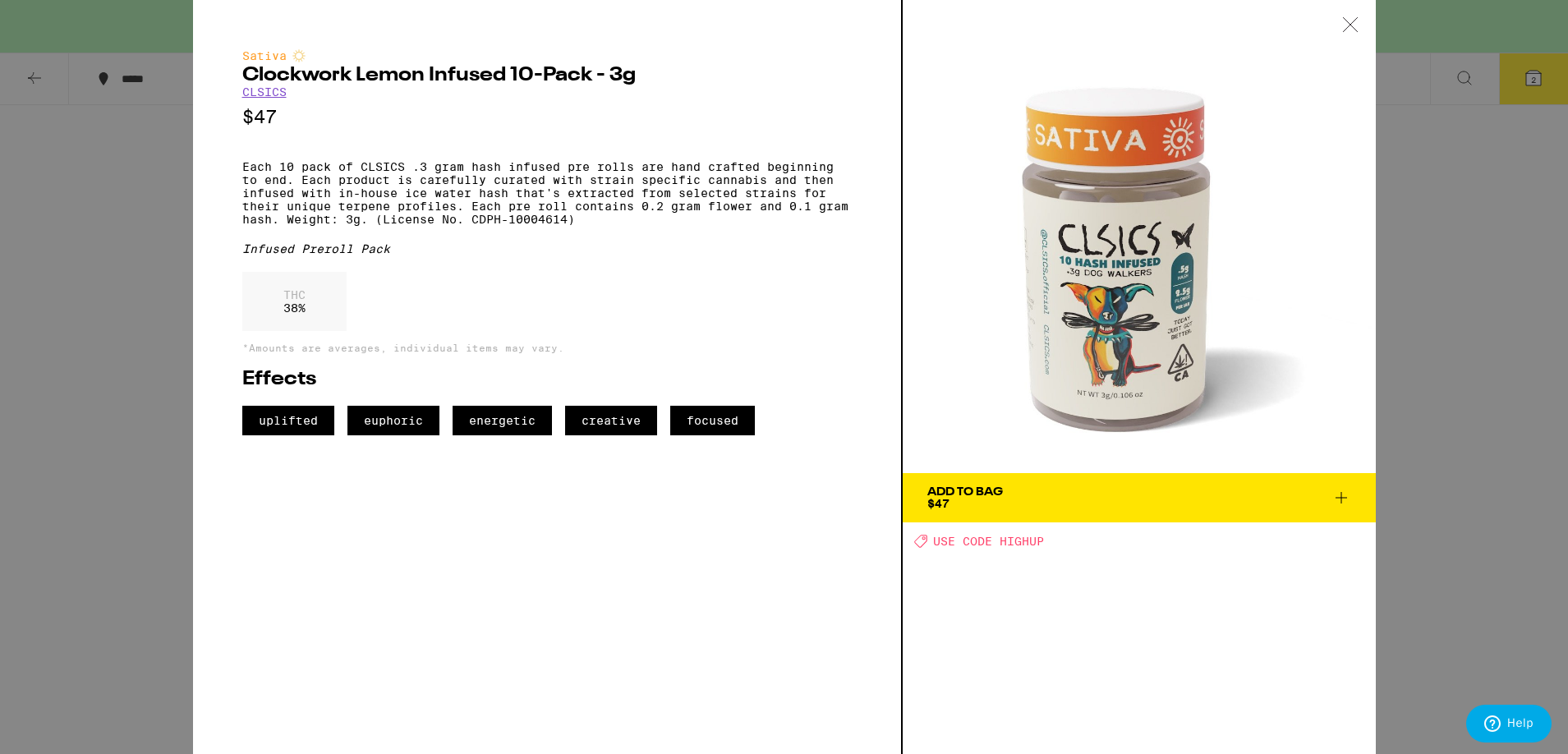 click at bounding box center (1350, 25) 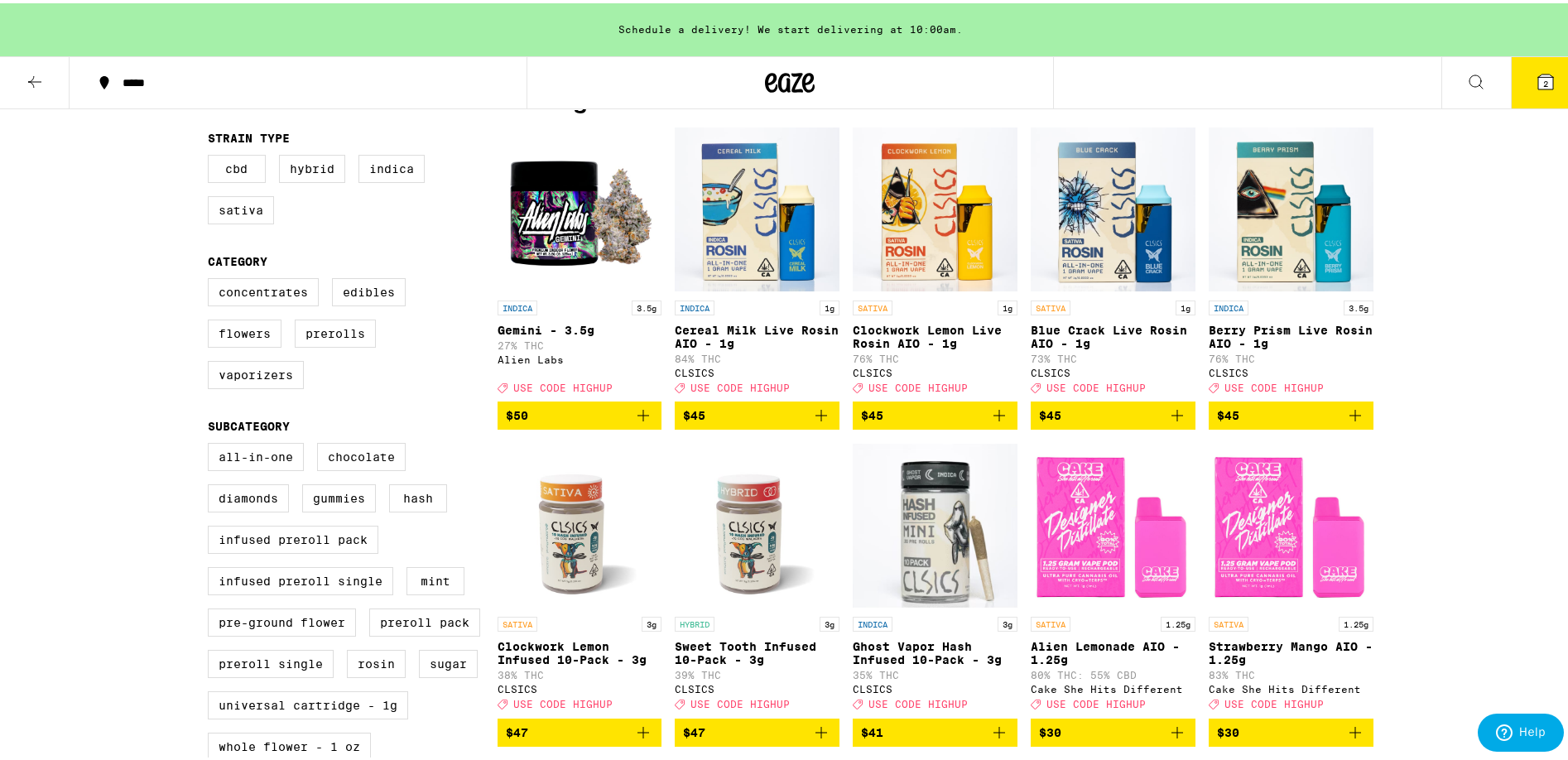 scroll, scrollTop: 0, scrollLeft: 0, axis: both 